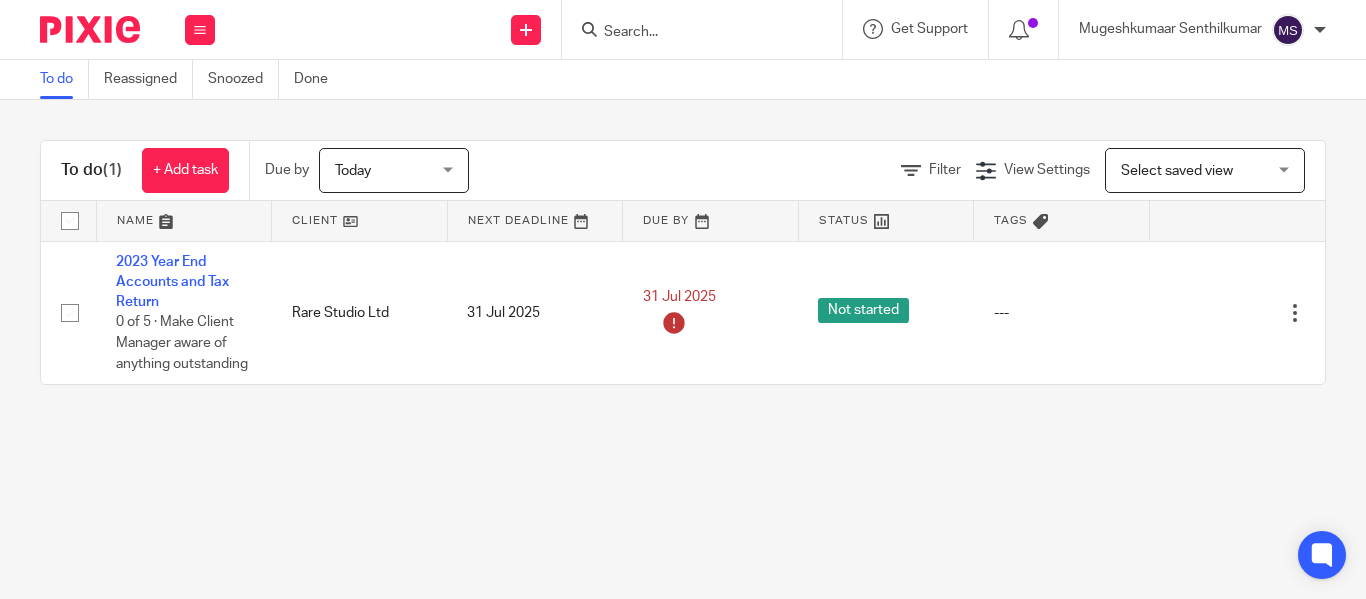 scroll, scrollTop: 0, scrollLeft: 0, axis: both 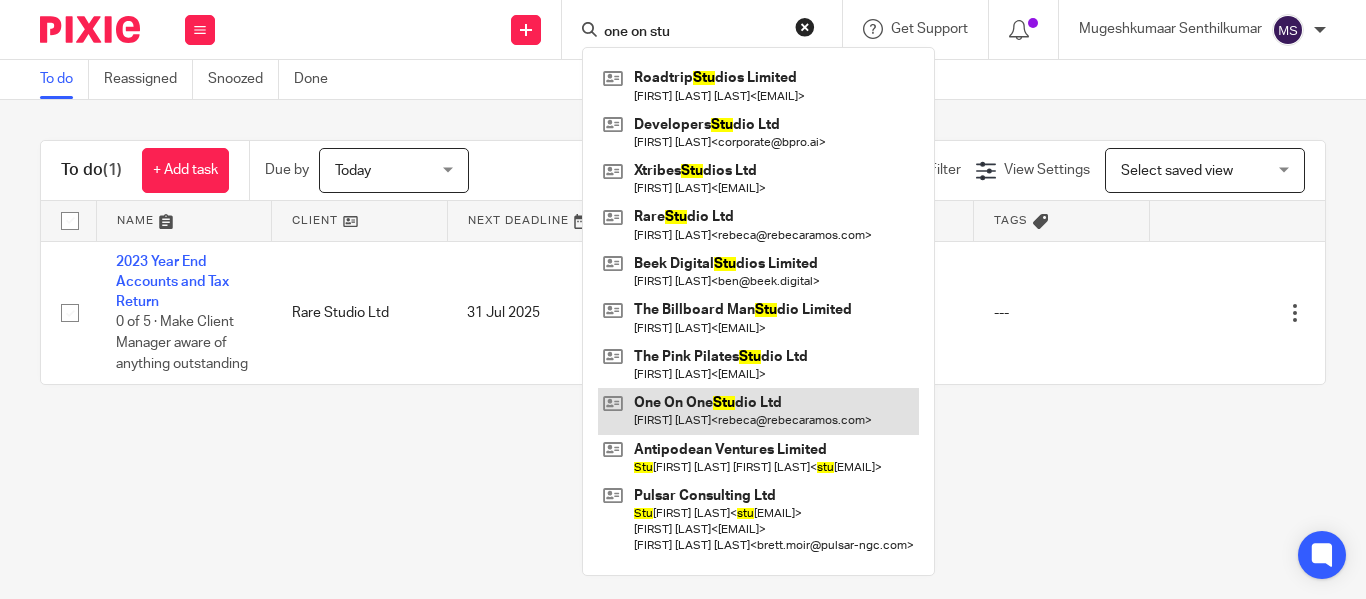 type on "one on stu" 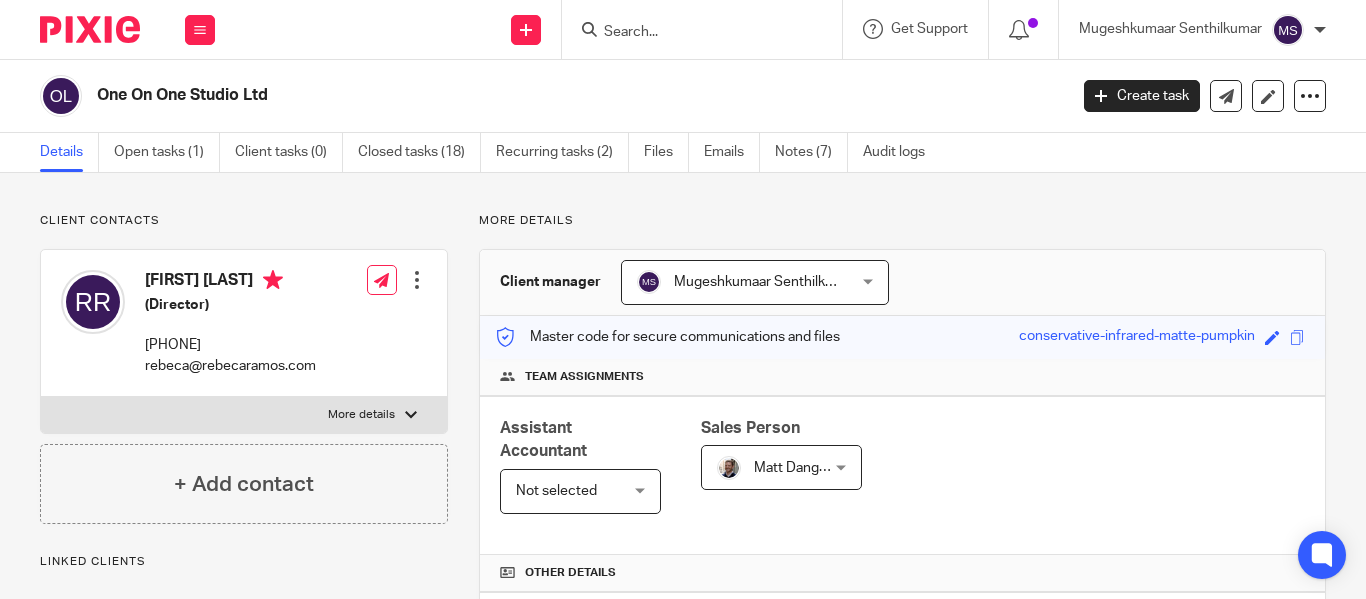 scroll, scrollTop: 0, scrollLeft: 0, axis: both 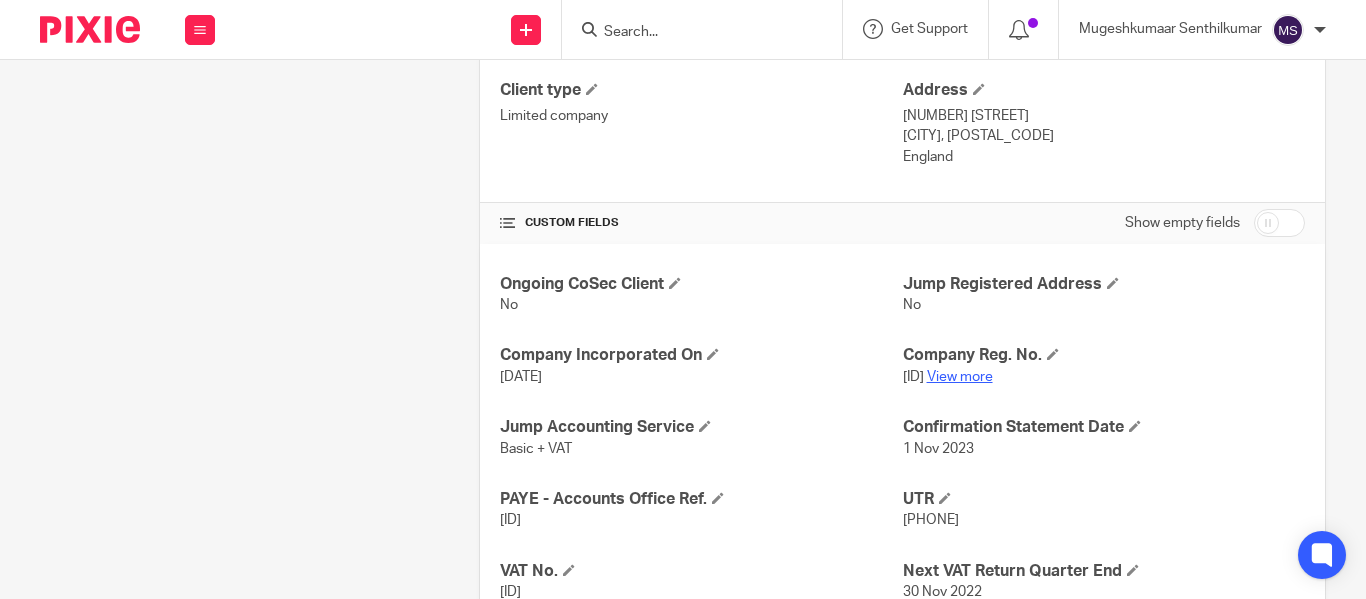 click on "View more" at bounding box center (960, 377) 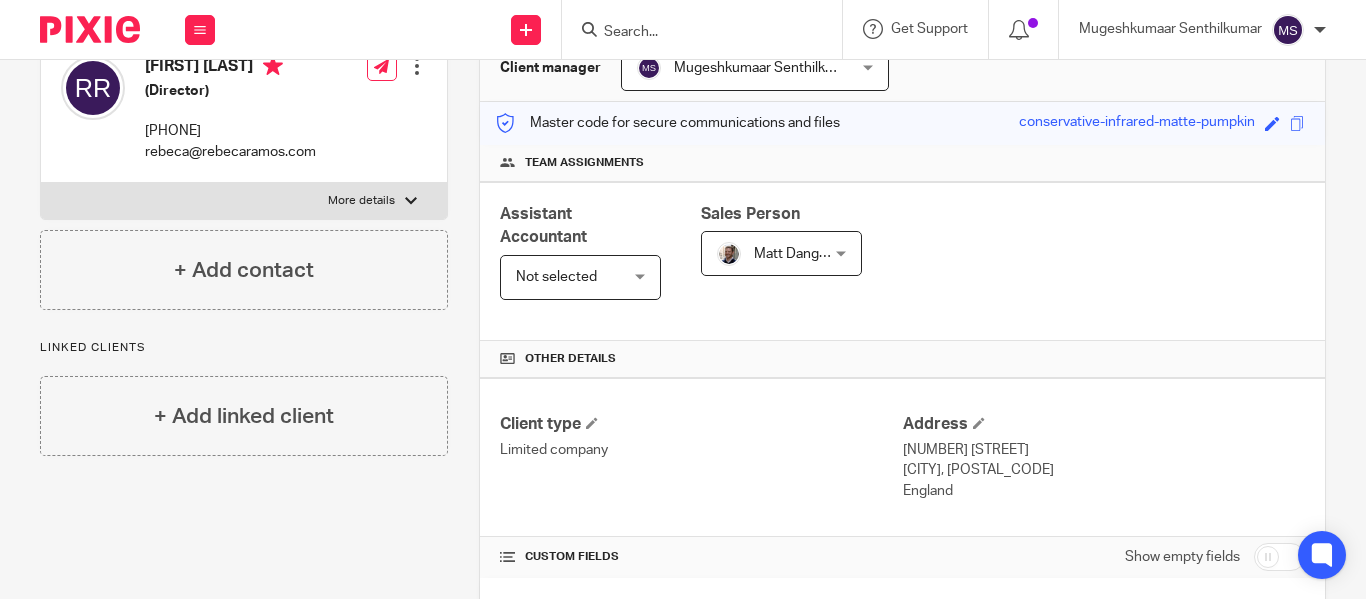 scroll, scrollTop: 0, scrollLeft: 0, axis: both 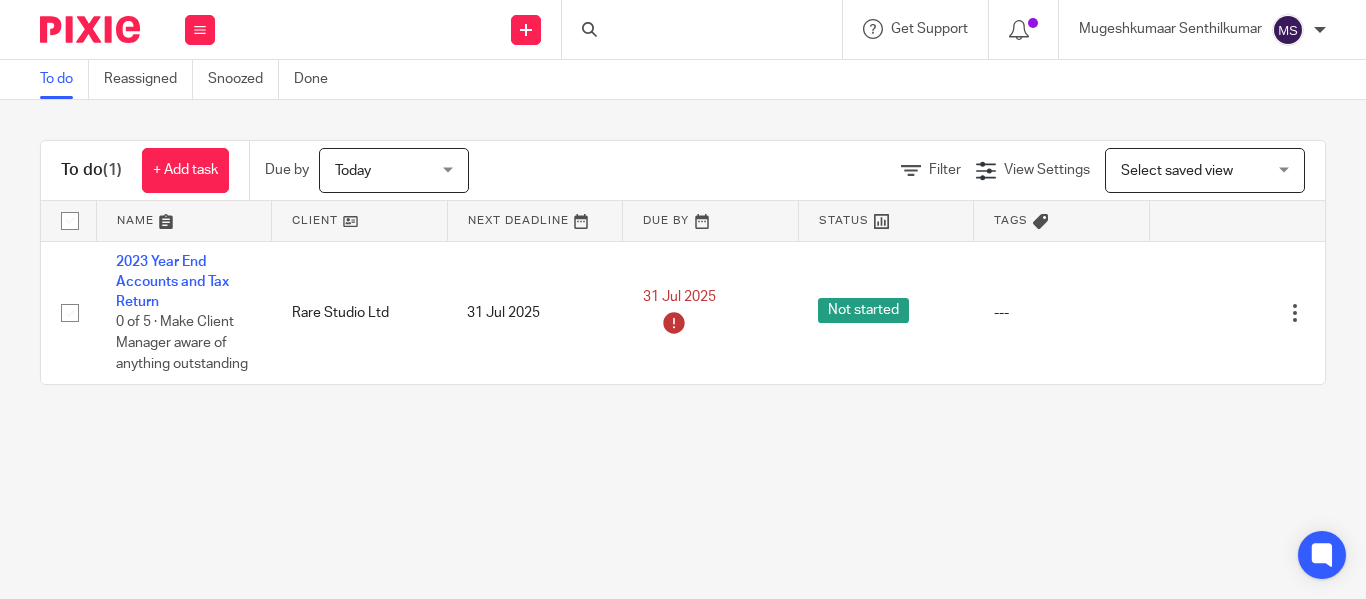 click at bounding box center [702, 29] 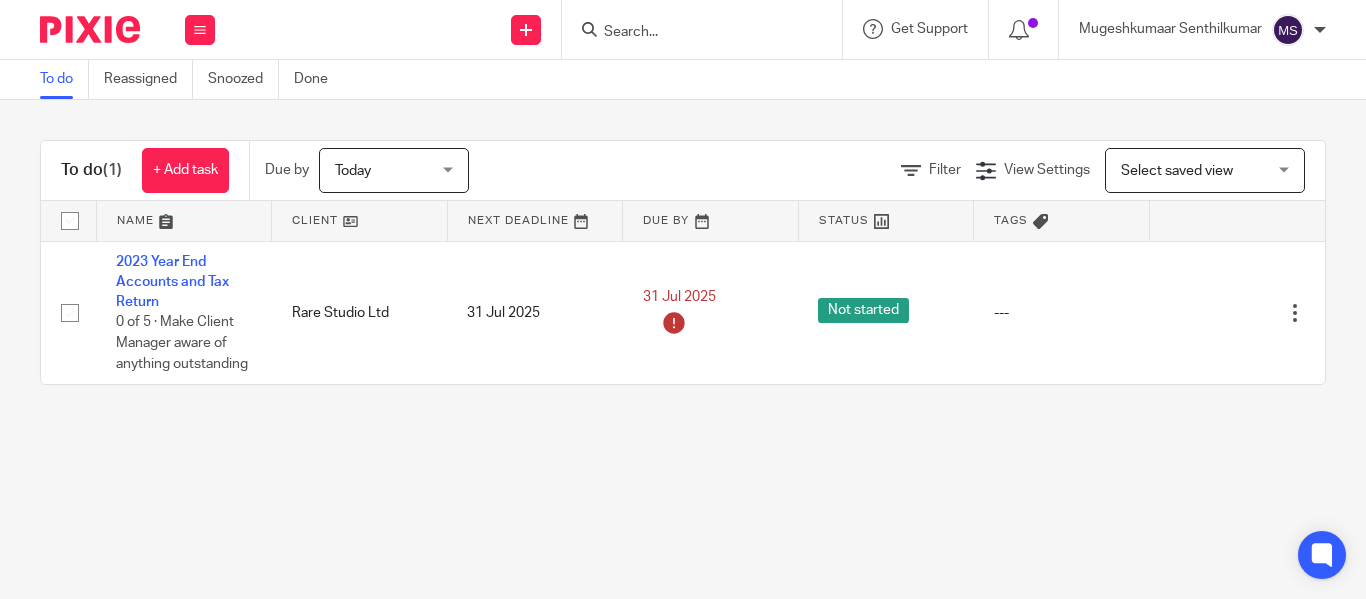 click at bounding box center (692, 33) 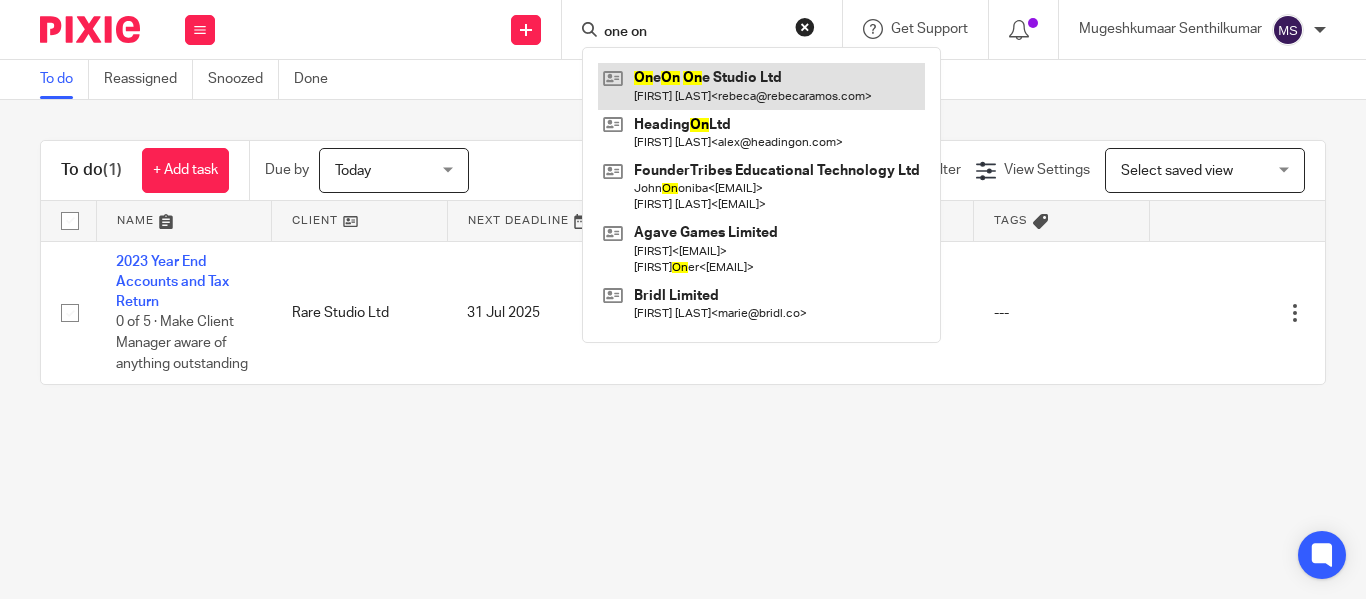 type on "one on" 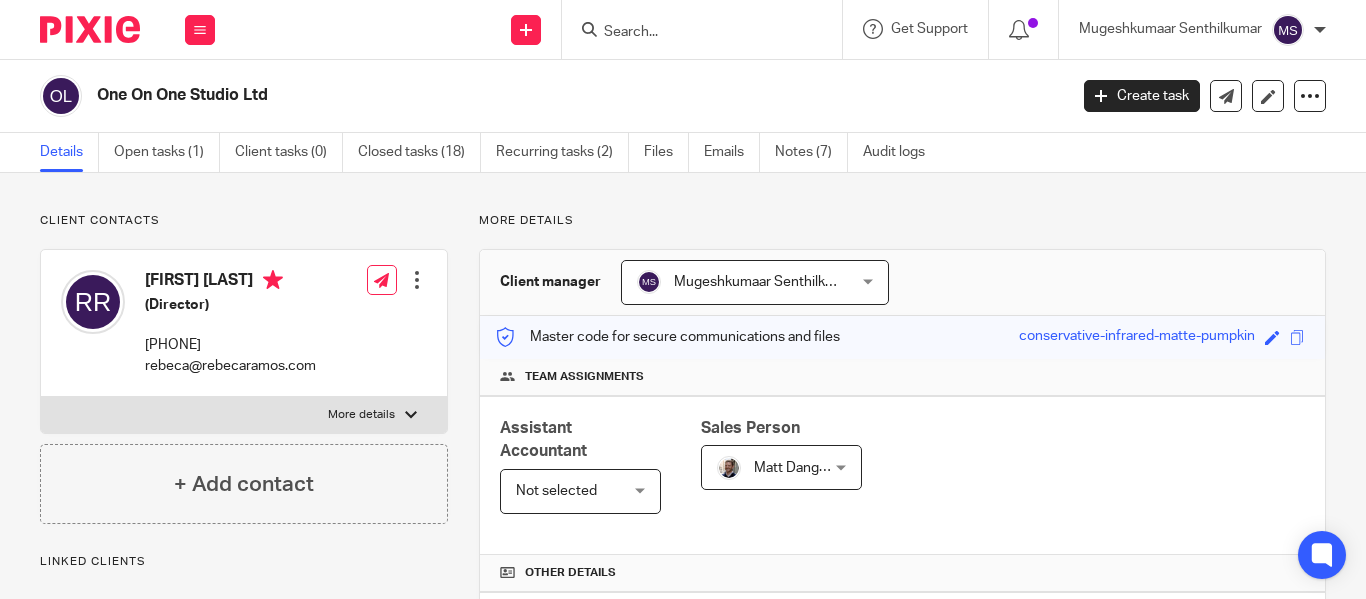 scroll, scrollTop: 0, scrollLeft: 0, axis: both 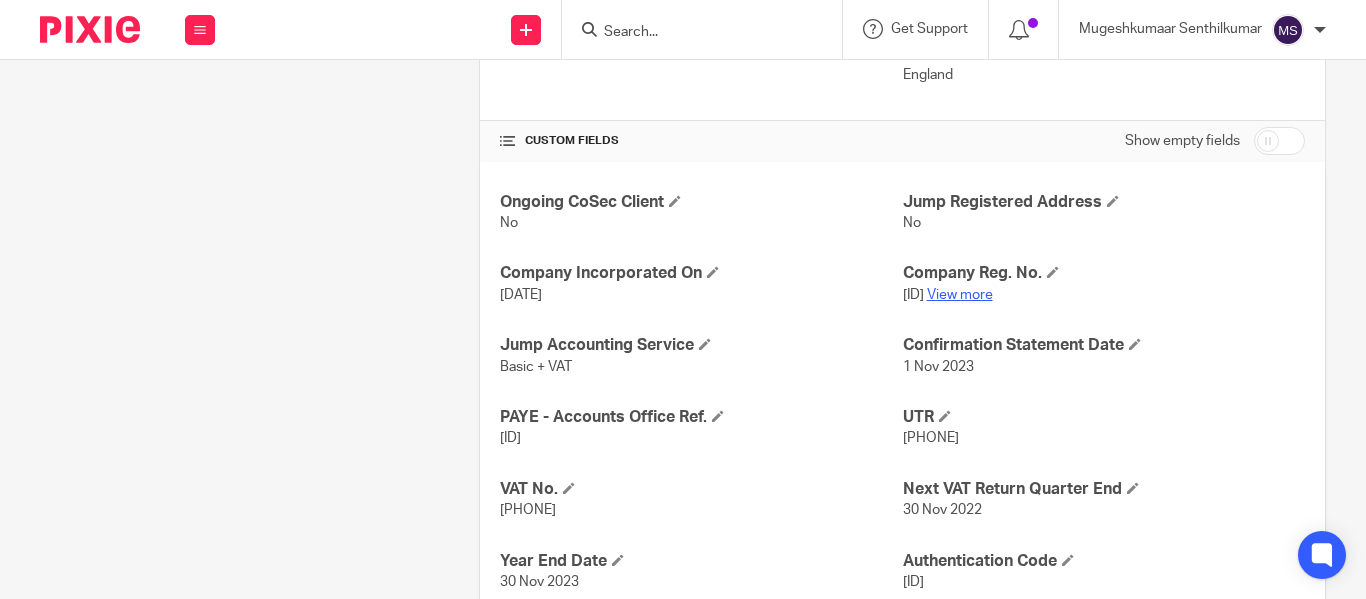 click on "View more" at bounding box center [960, 295] 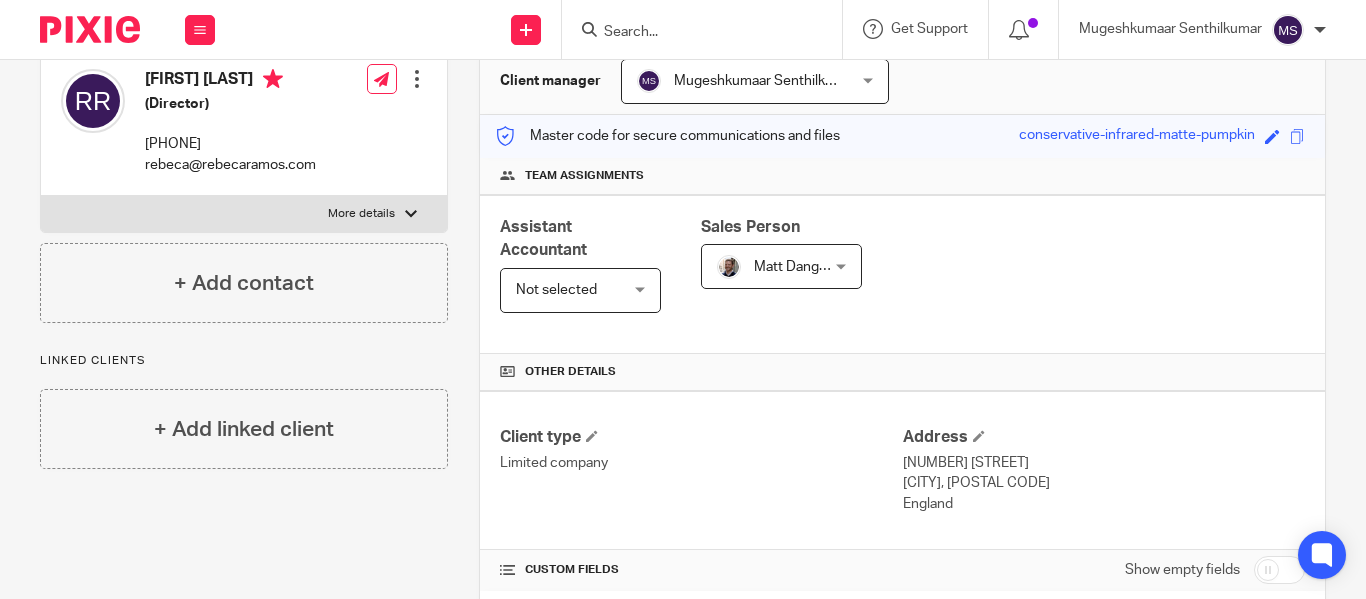 scroll, scrollTop: 0, scrollLeft: 0, axis: both 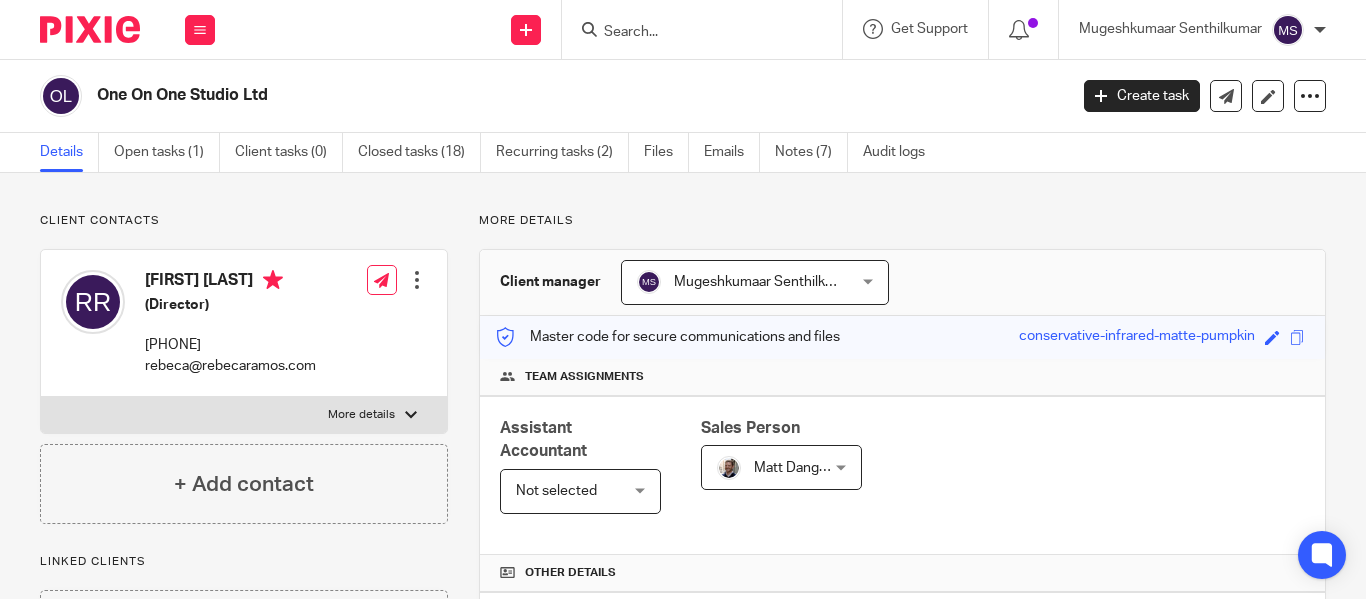 click at bounding box center (692, 33) 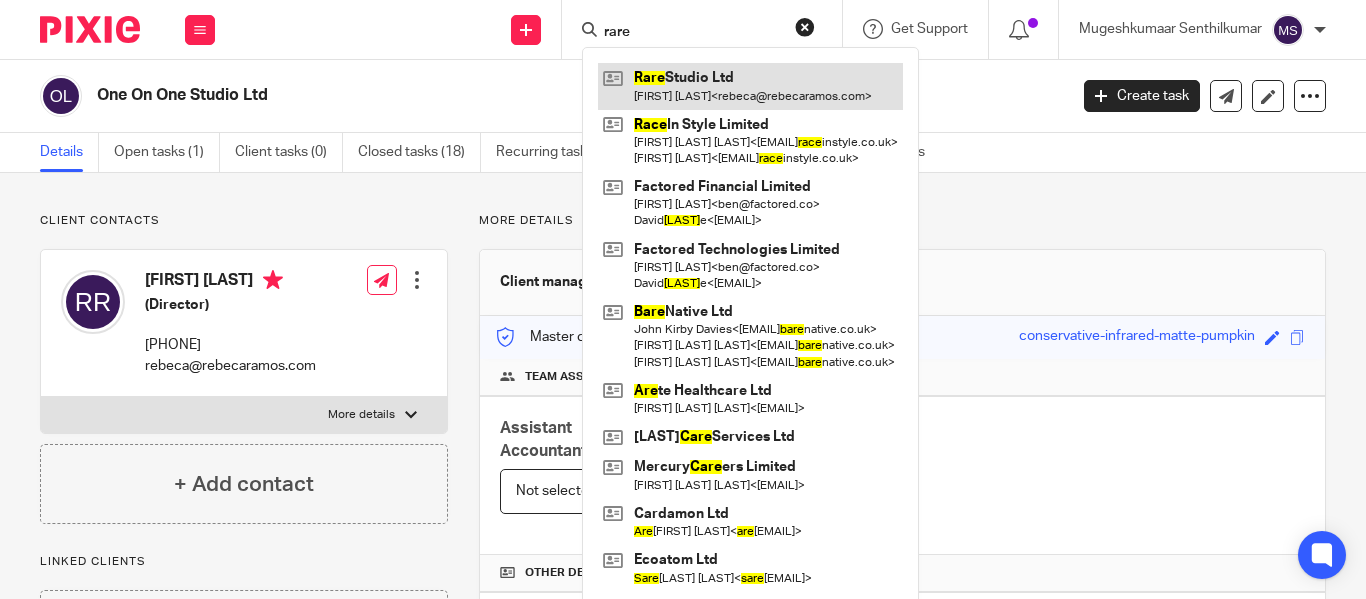 type on "rare" 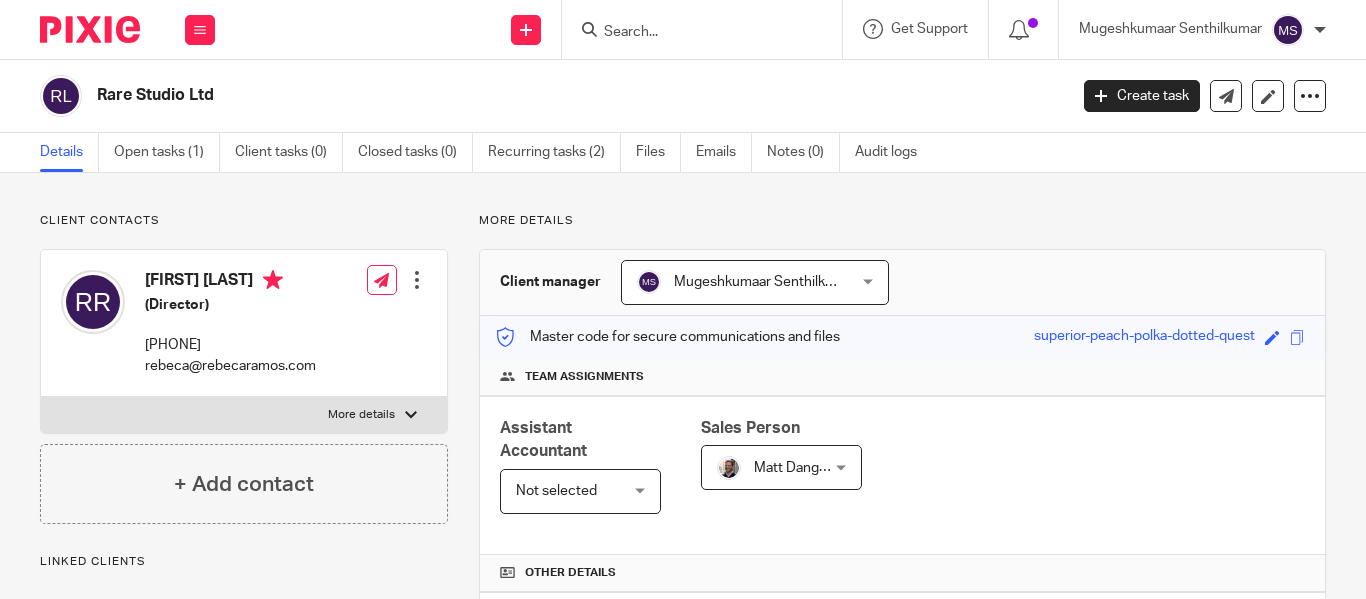 scroll, scrollTop: 0, scrollLeft: 0, axis: both 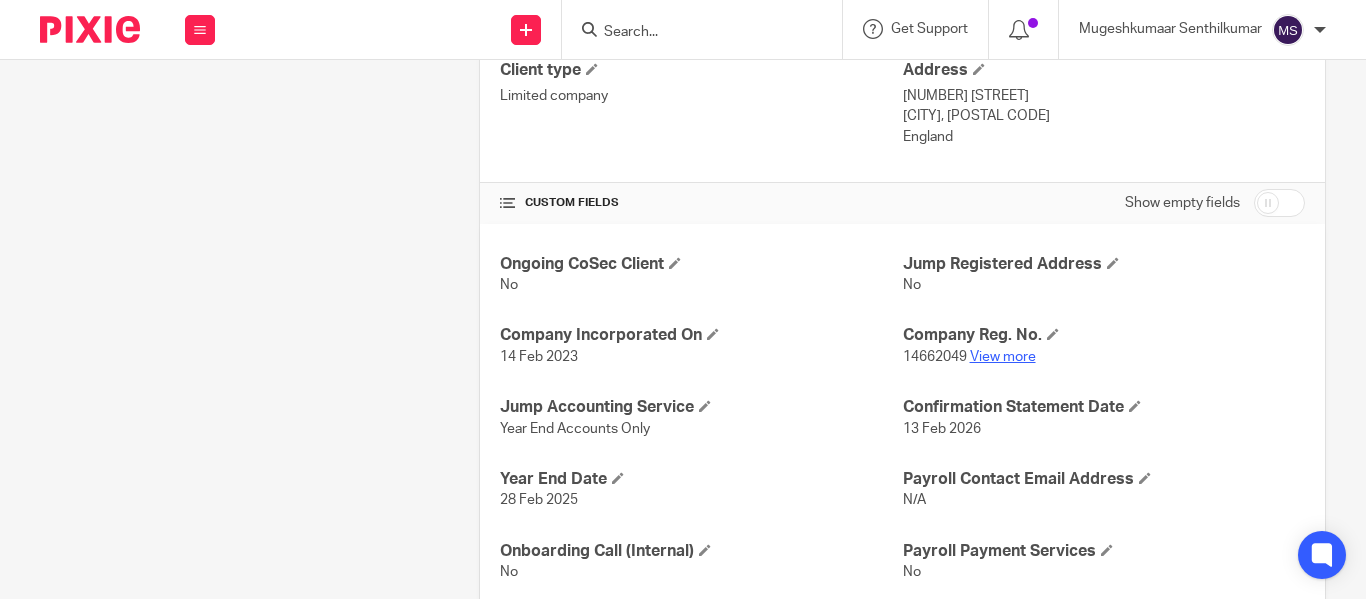 click on "View more" at bounding box center (1003, 357) 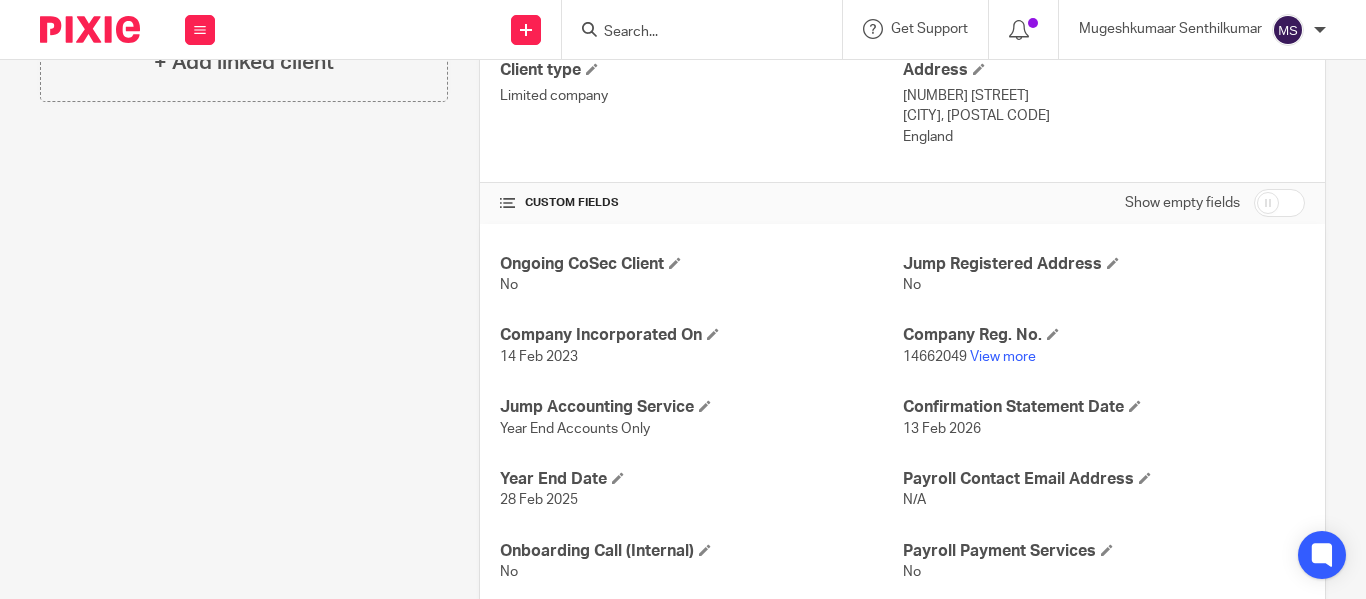 scroll, scrollTop: 0, scrollLeft: 0, axis: both 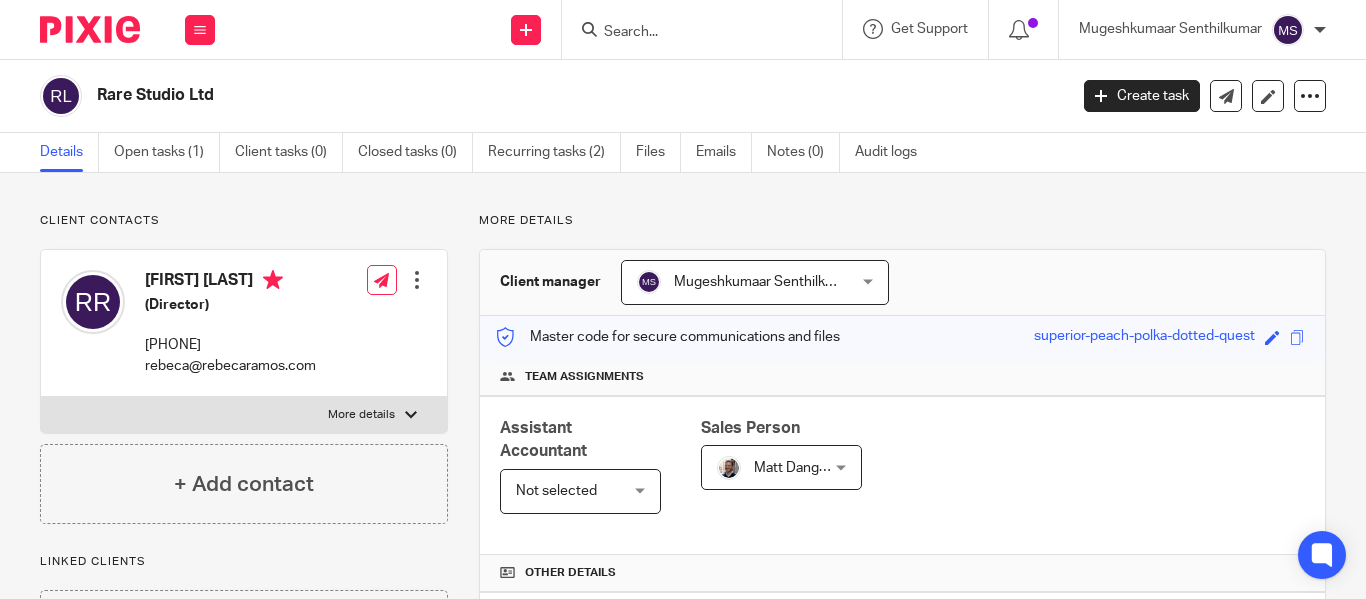 click at bounding box center [692, 33] 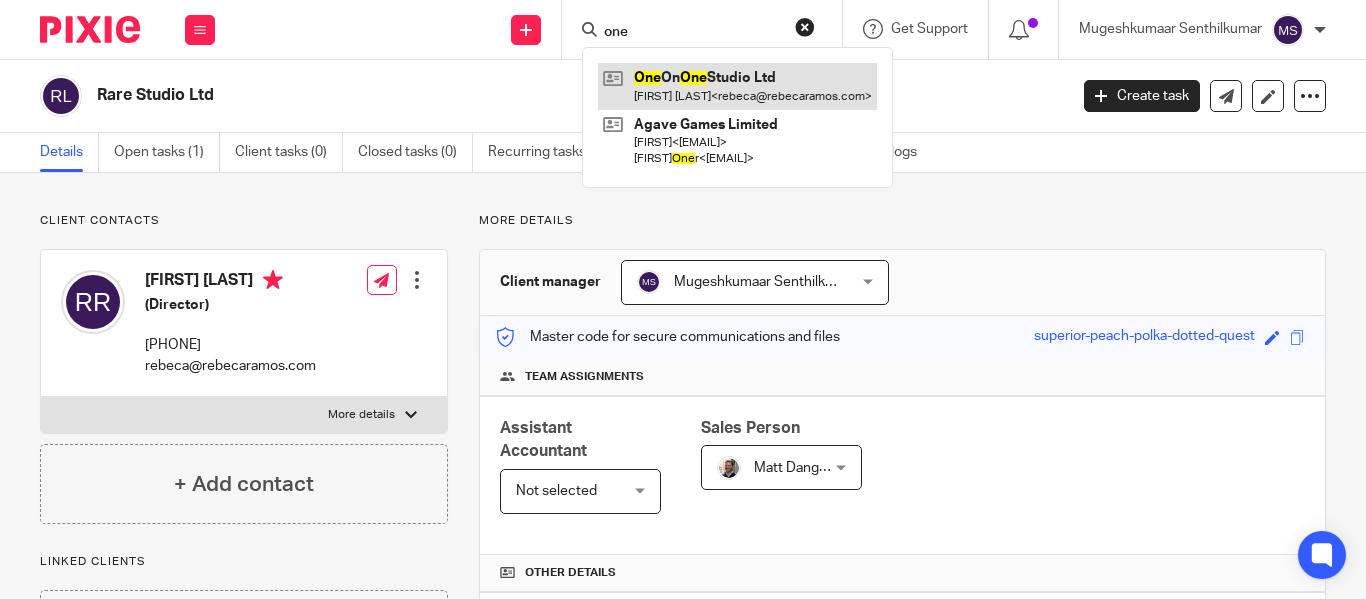 type on "one" 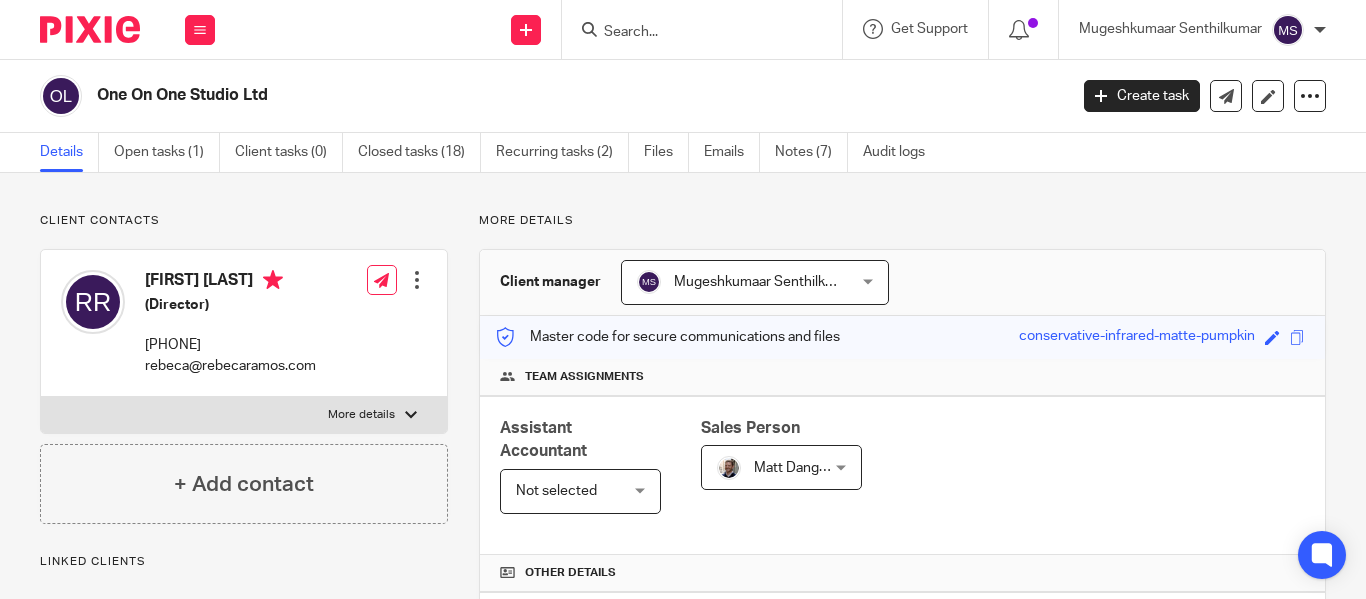 scroll, scrollTop: 0, scrollLeft: 0, axis: both 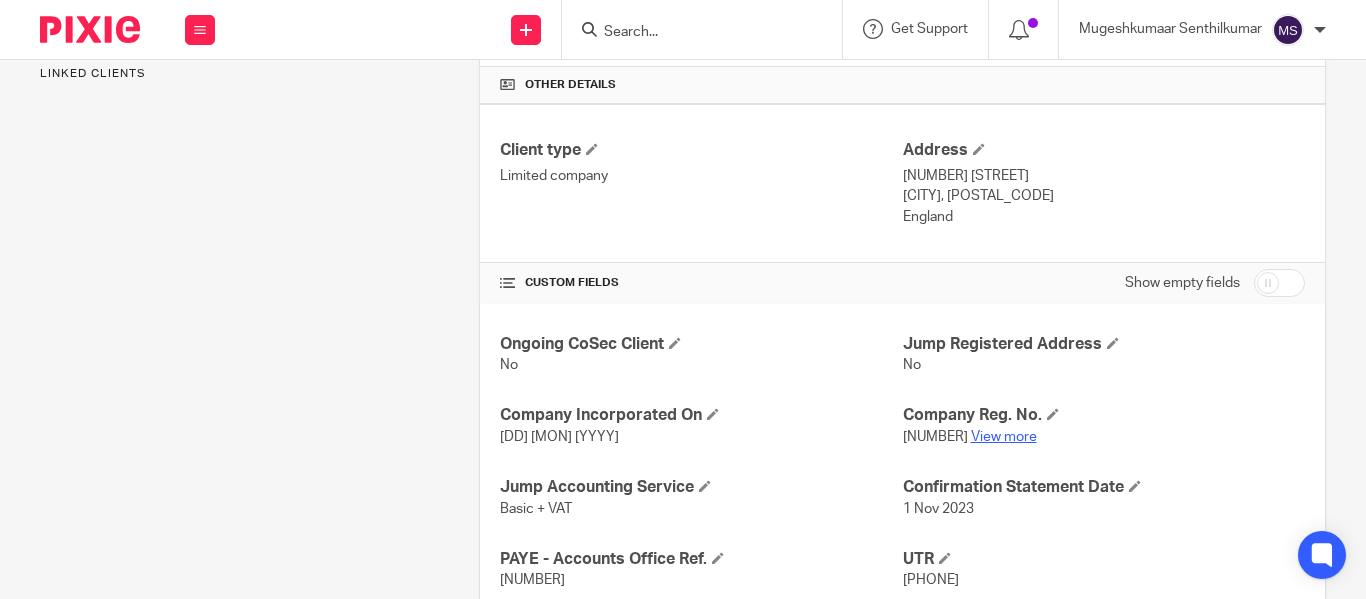 click on "View more" at bounding box center [1004, 437] 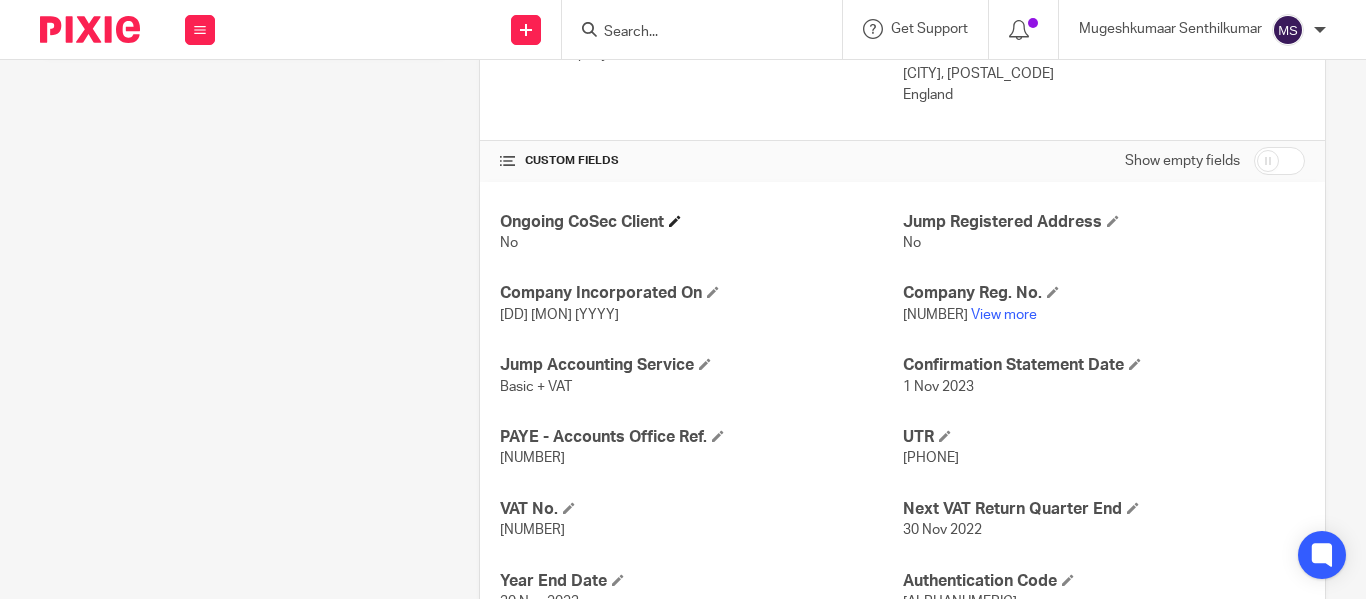 scroll, scrollTop: 838, scrollLeft: 0, axis: vertical 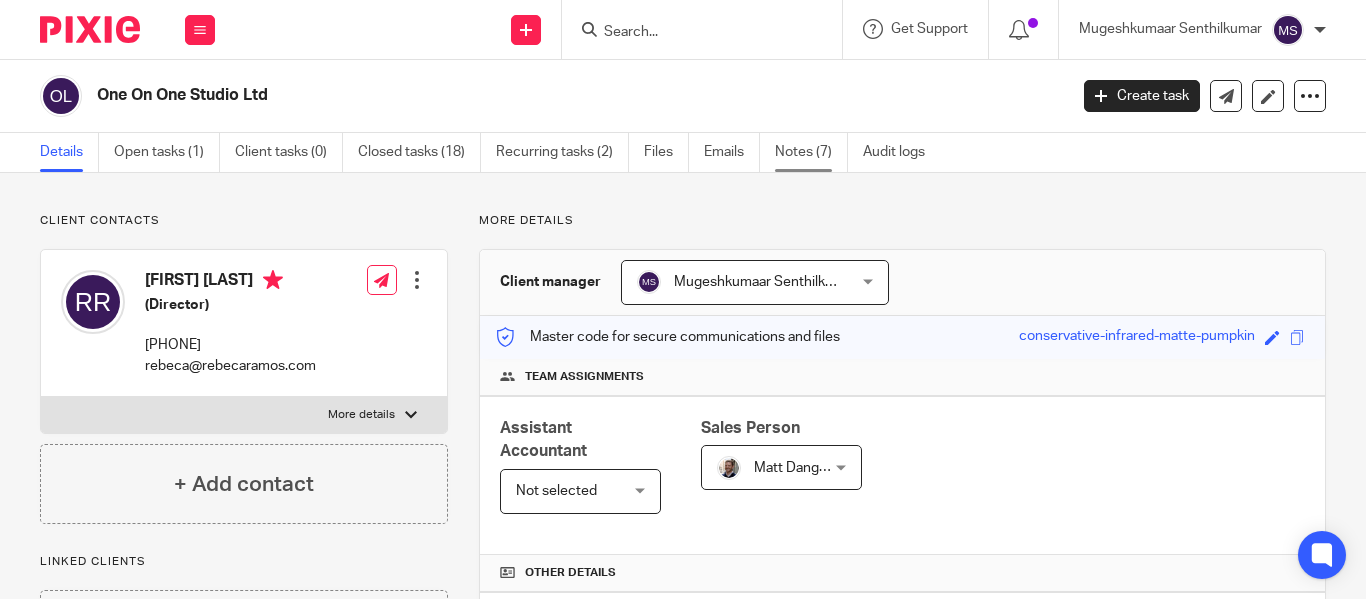 click on "Notes (7)" at bounding box center (811, 152) 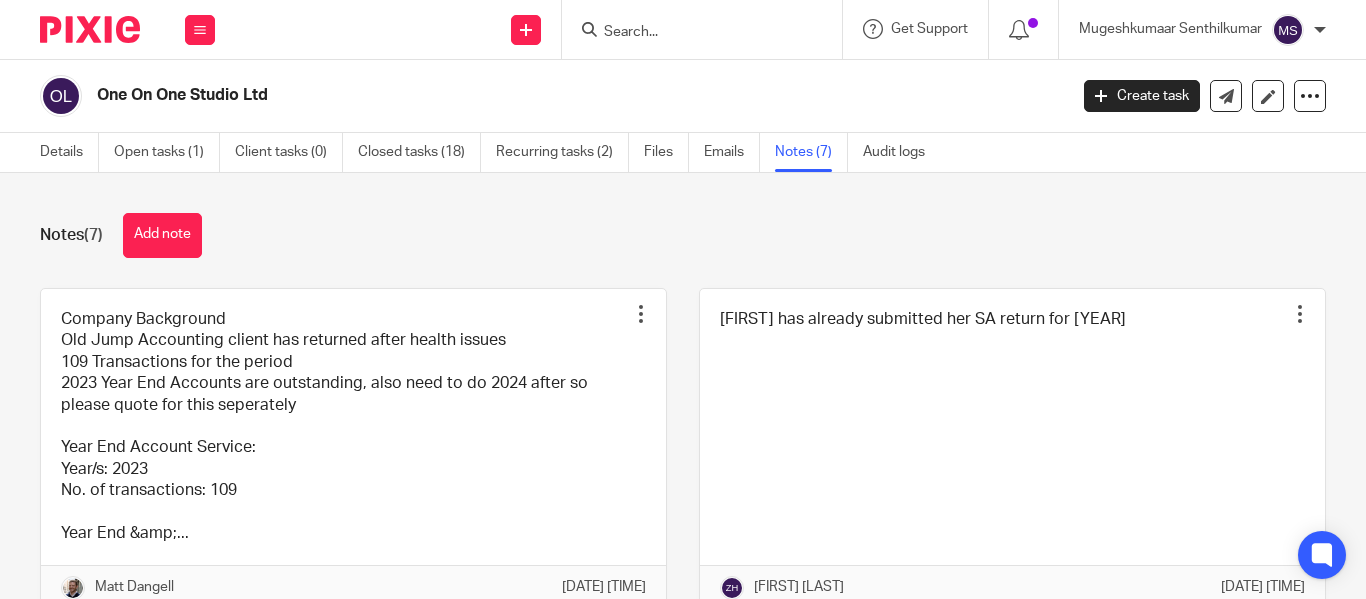 scroll, scrollTop: 0, scrollLeft: 0, axis: both 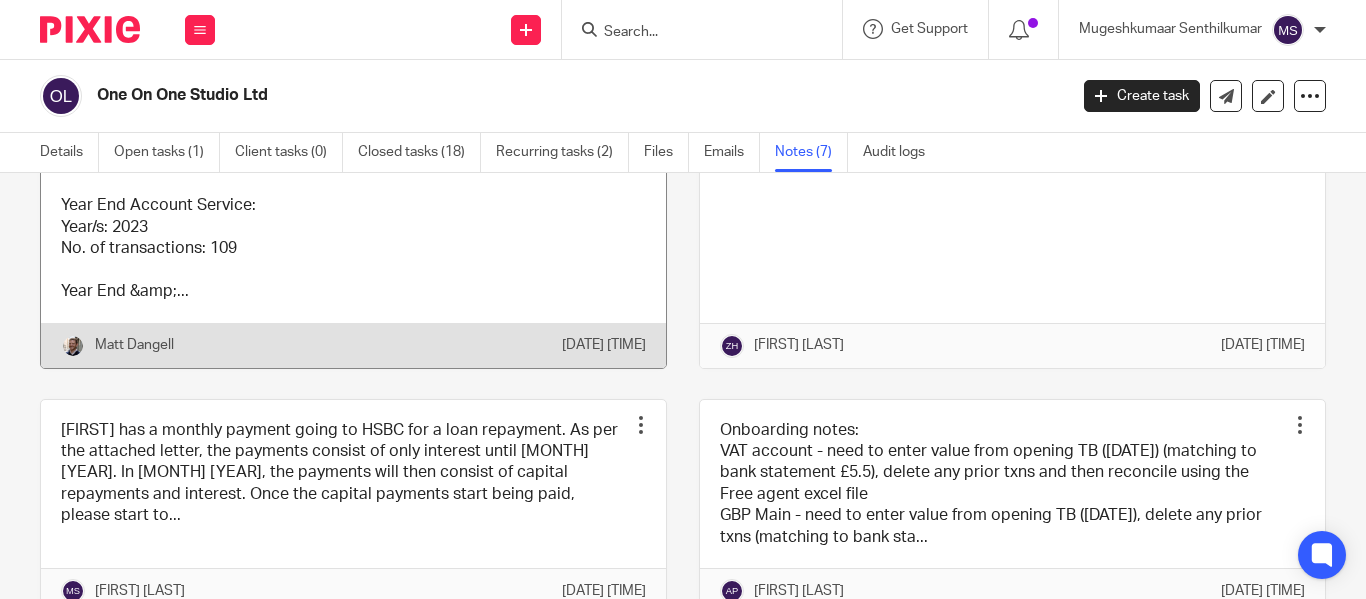click at bounding box center [353, 207] 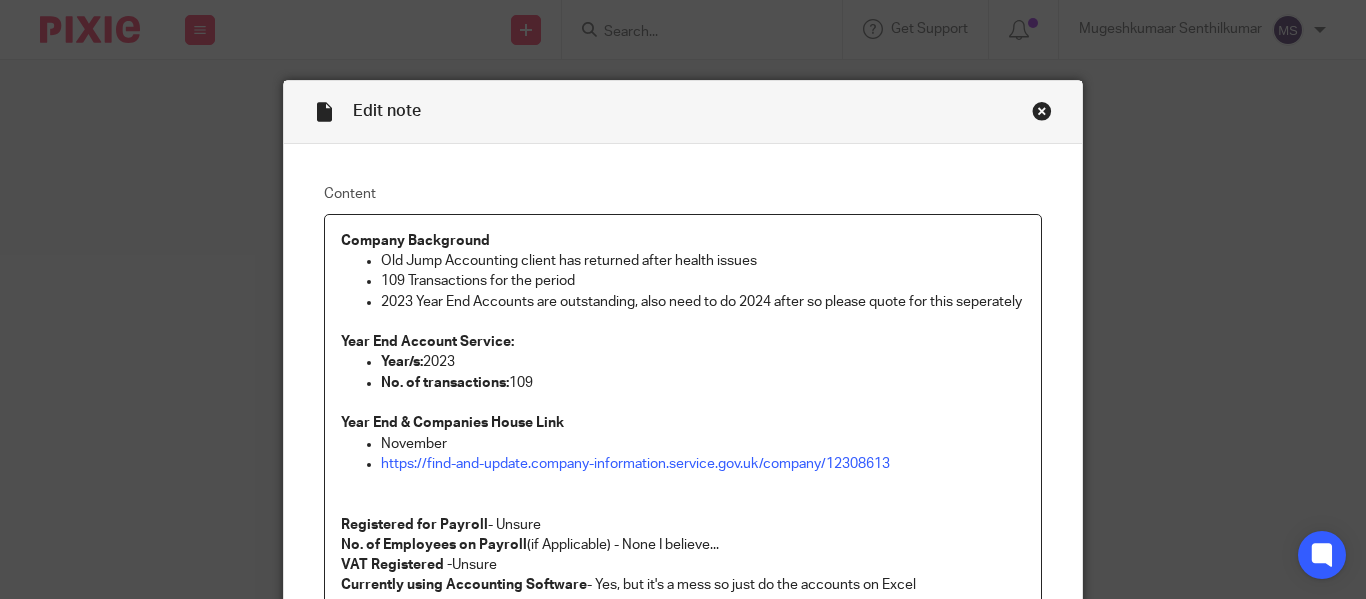 scroll, scrollTop: 0, scrollLeft: 0, axis: both 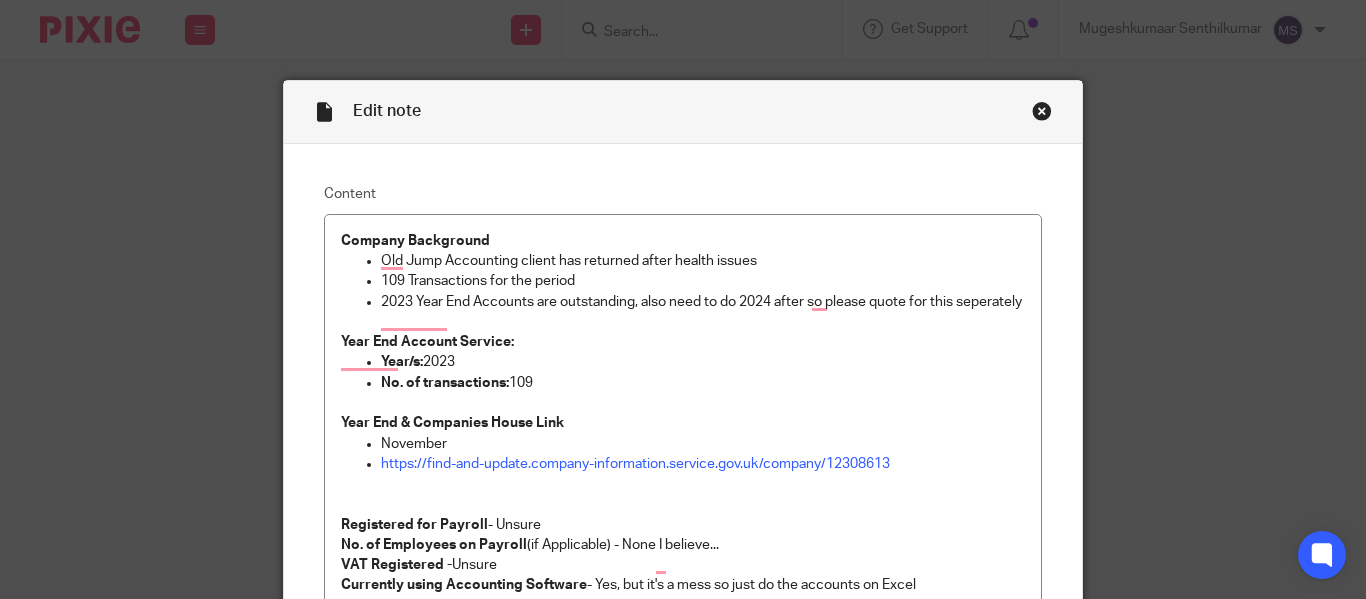 click at bounding box center (1042, 111) 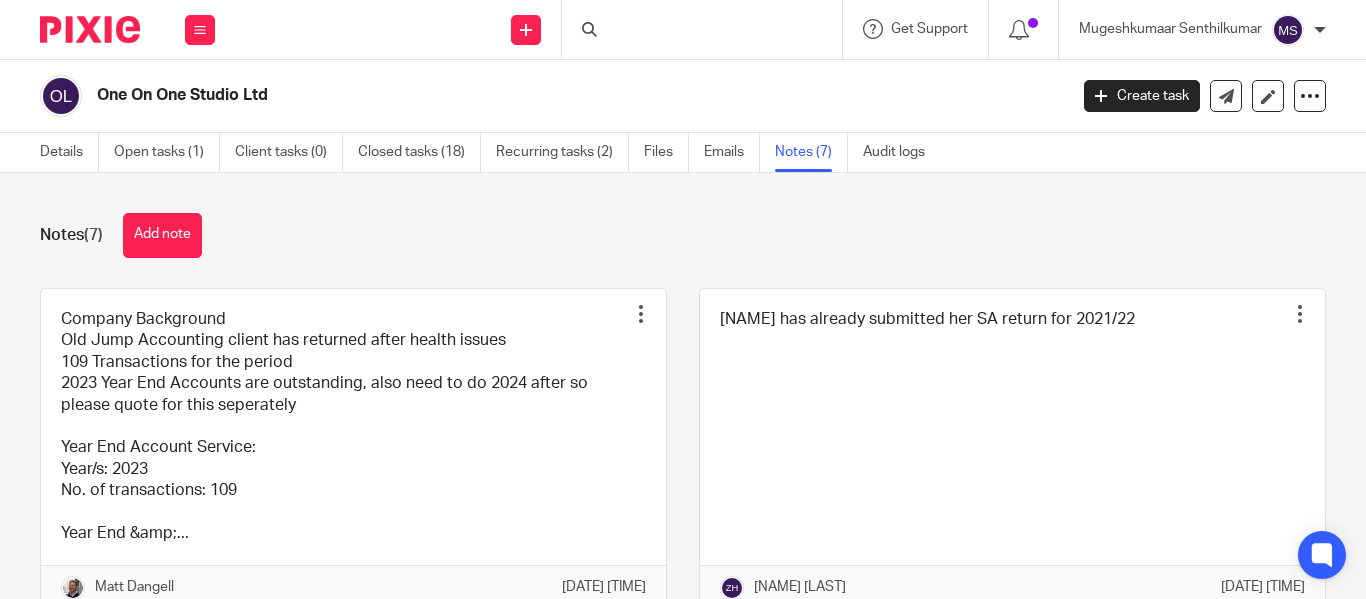 scroll, scrollTop: 0, scrollLeft: 0, axis: both 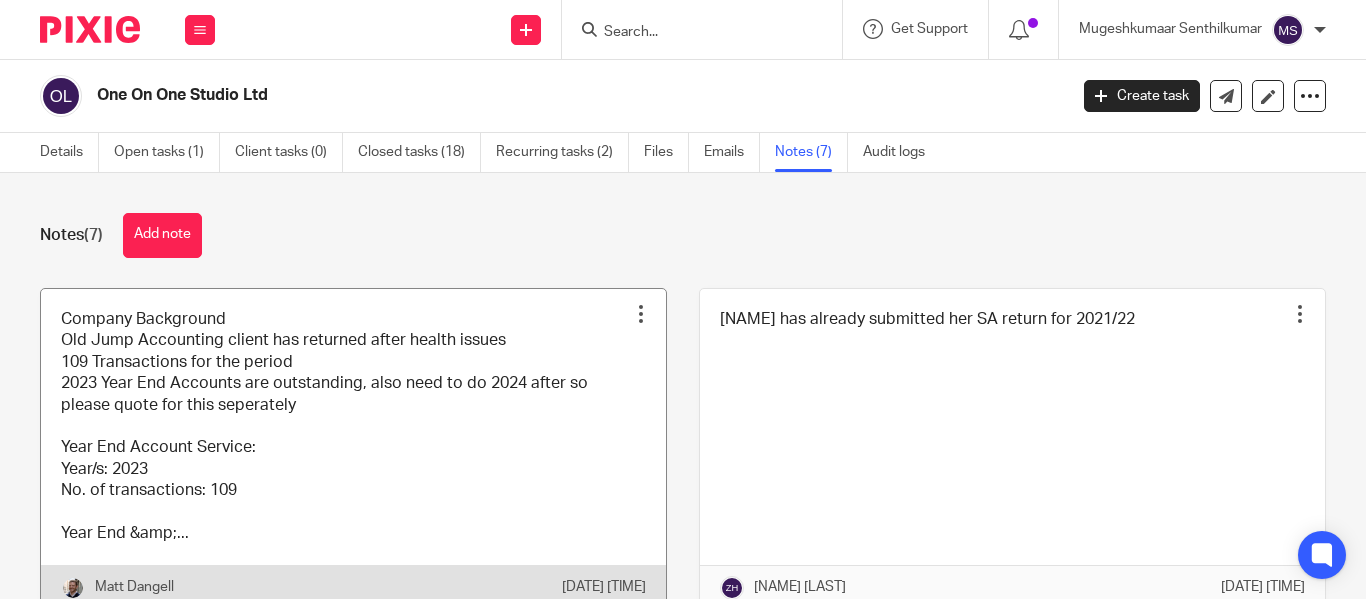 click at bounding box center [353, 449] 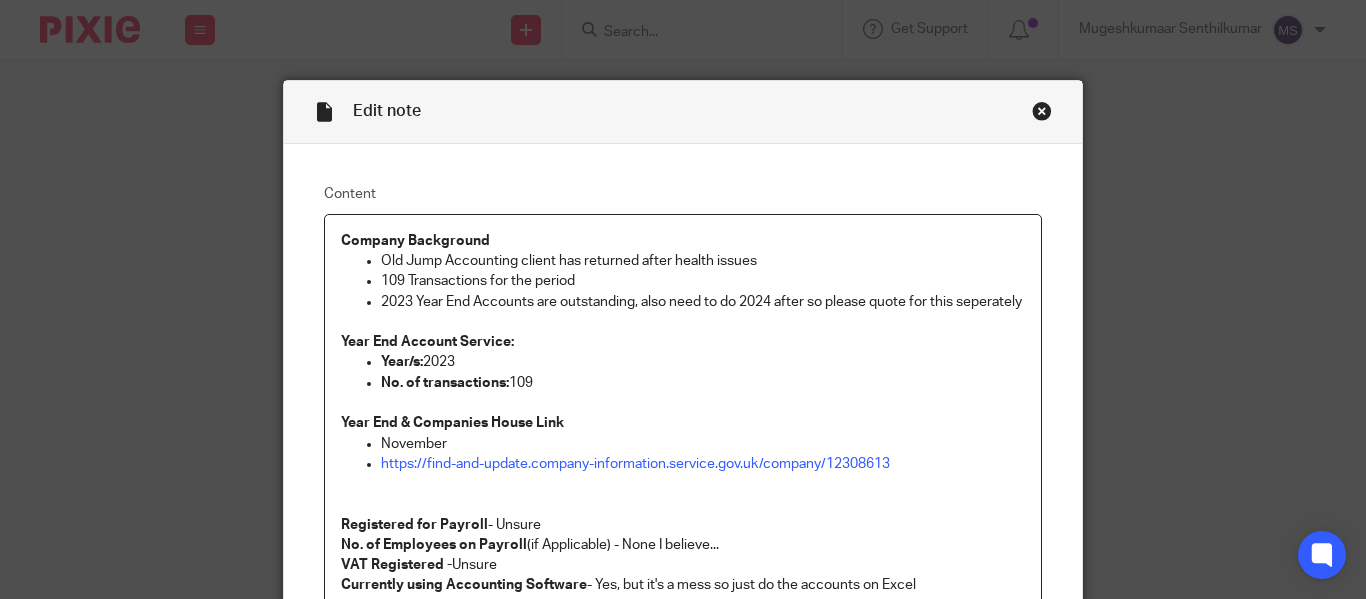 scroll, scrollTop: 0, scrollLeft: 0, axis: both 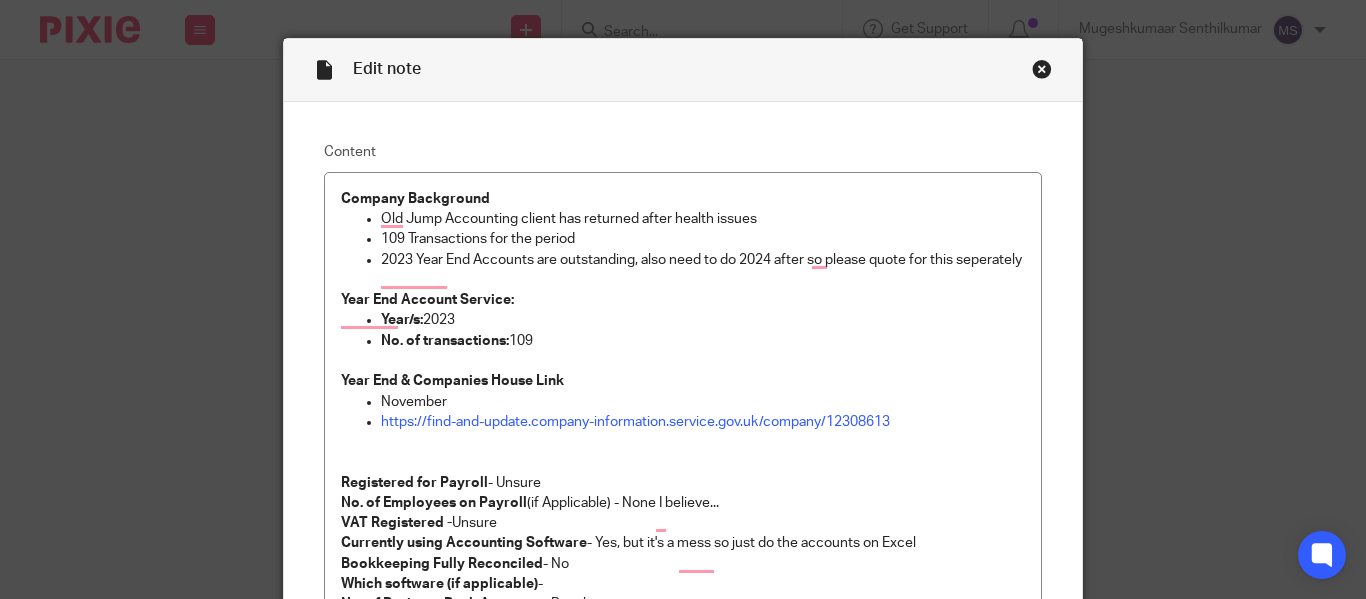 click at bounding box center [1042, 69] 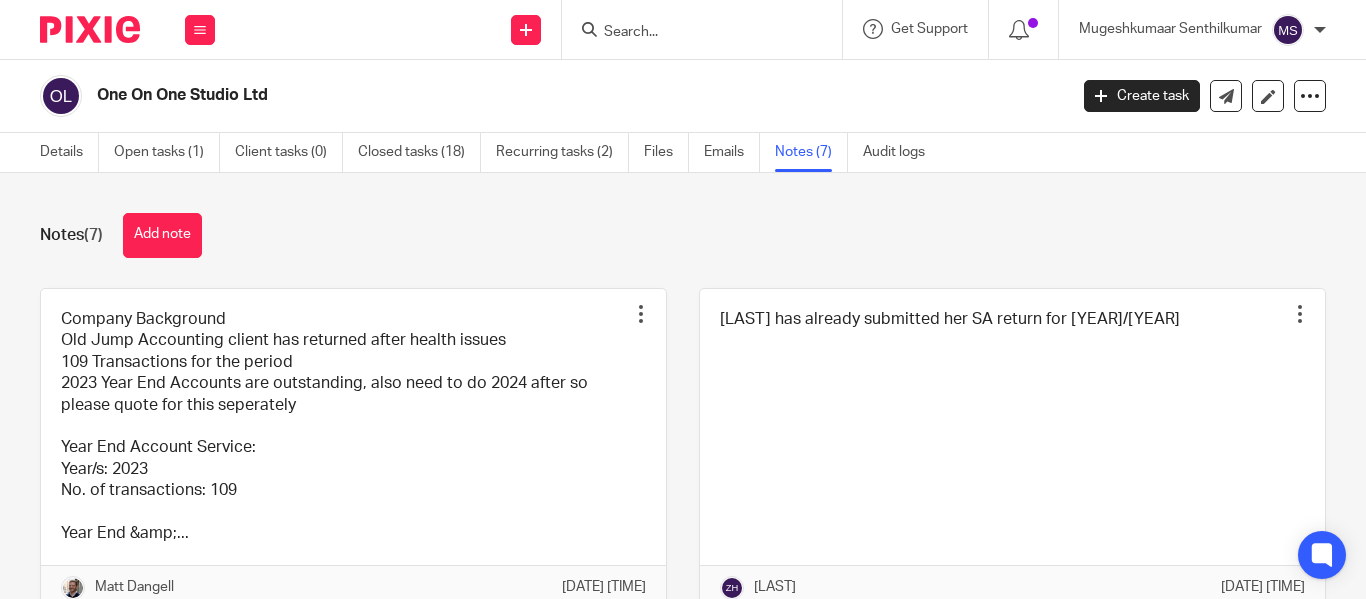 scroll, scrollTop: 0, scrollLeft: 0, axis: both 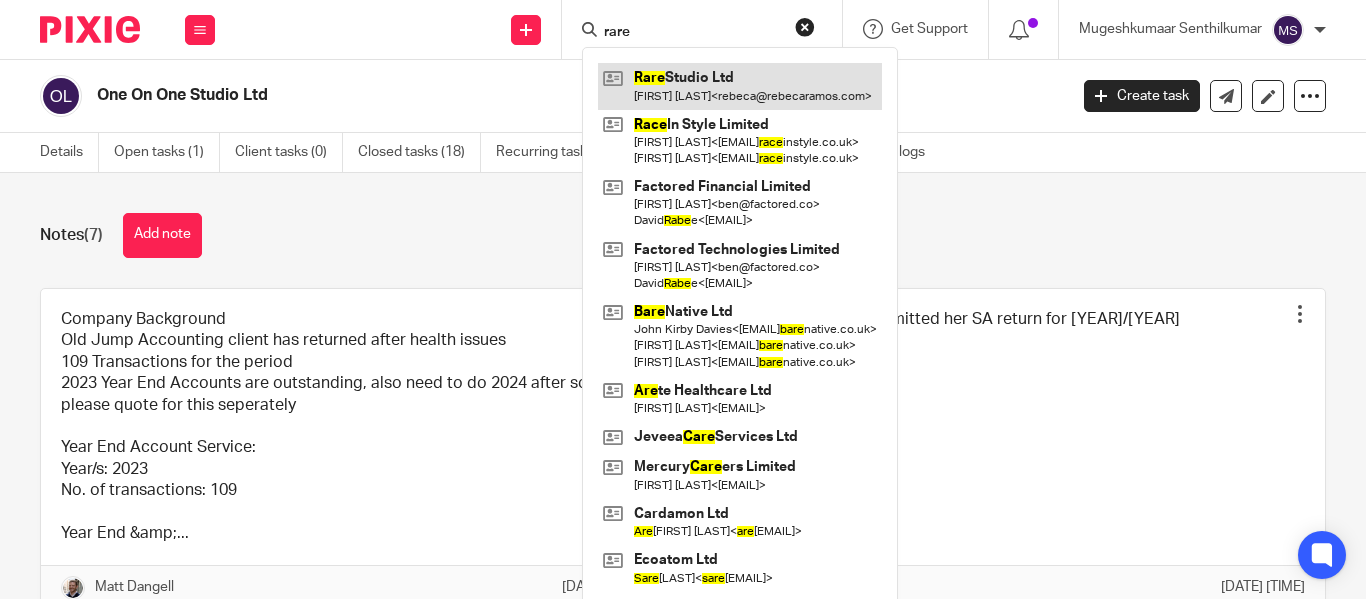 type on "rare" 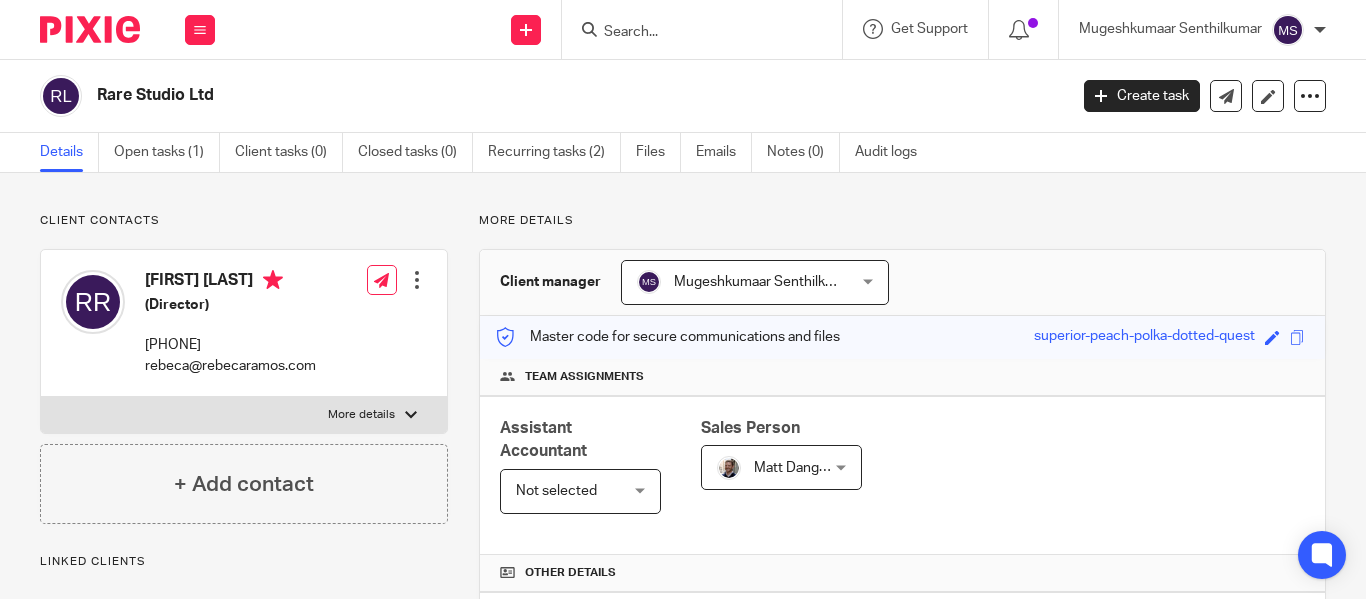 scroll, scrollTop: 0, scrollLeft: 0, axis: both 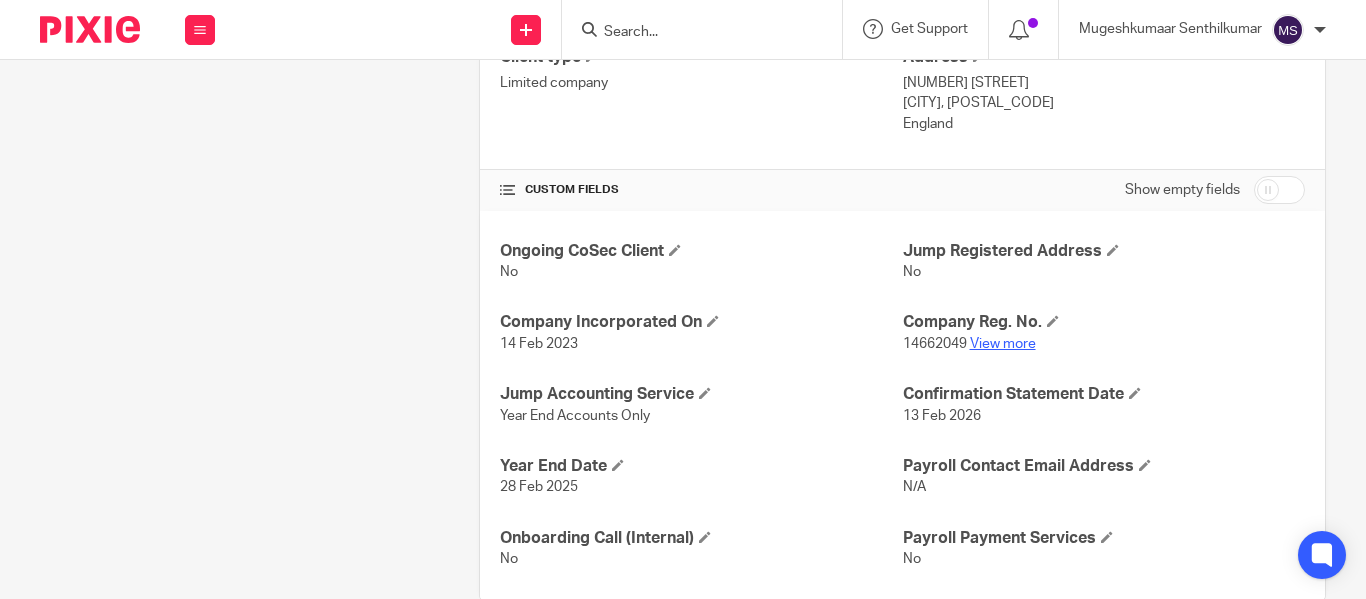 click on "View more" at bounding box center [1003, 344] 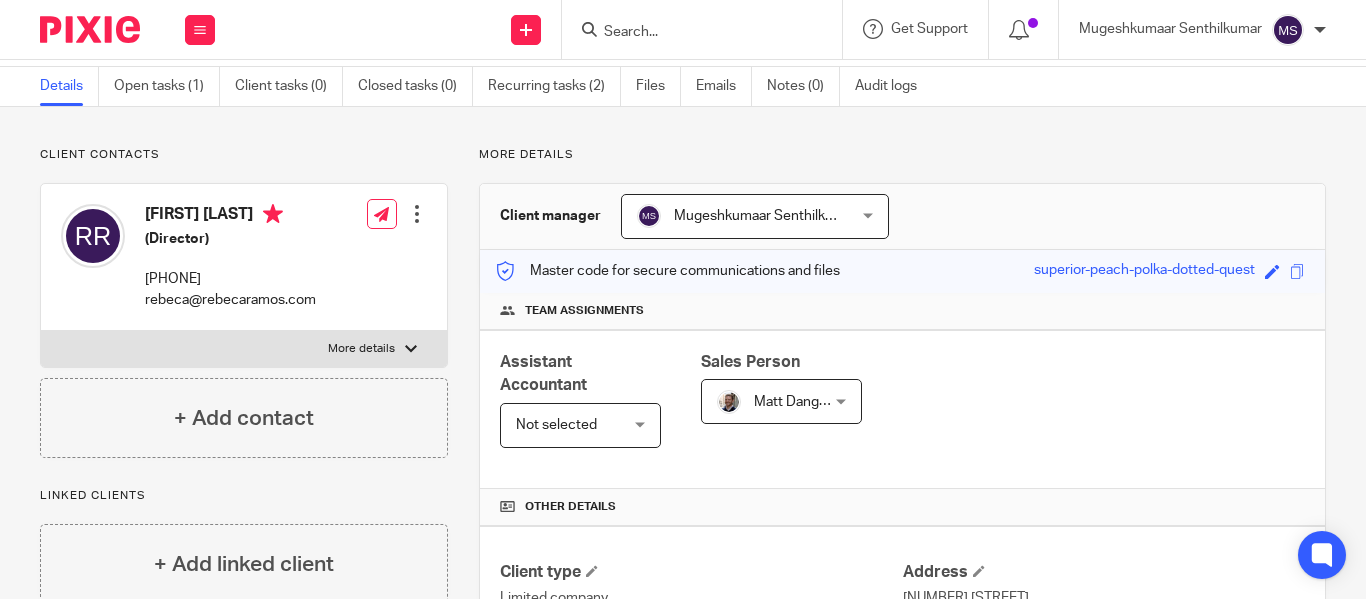 scroll, scrollTop: 60, scrollLeft: 0, axis: vertical 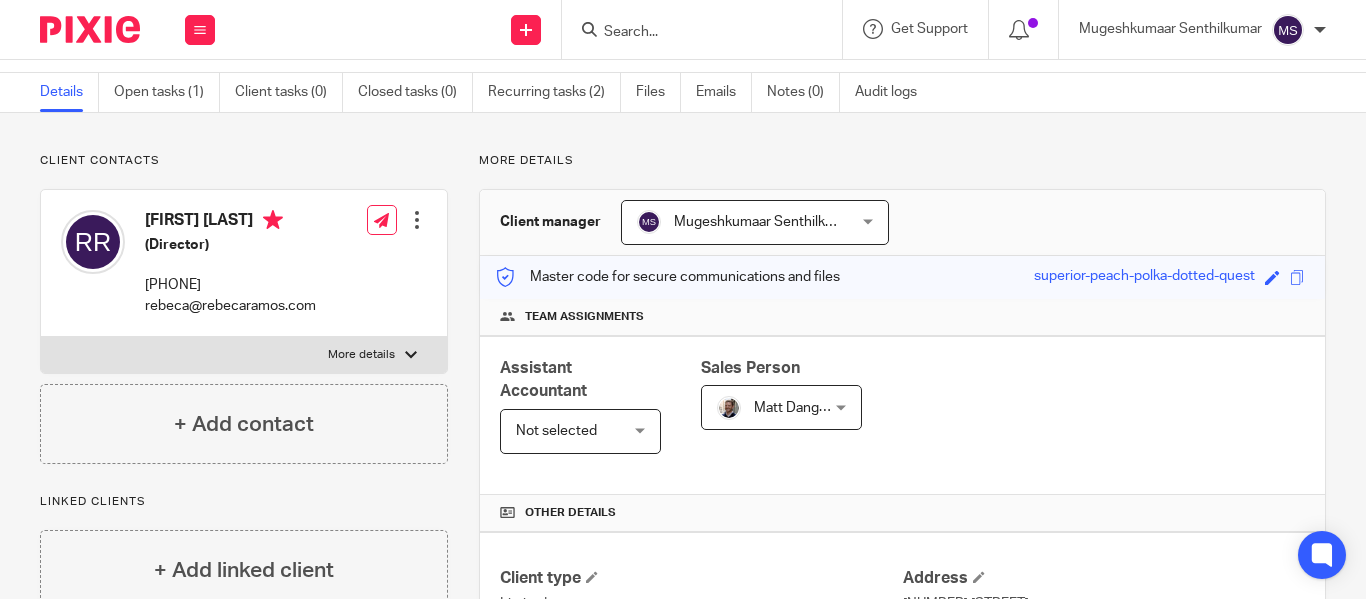 click at bounding box center (1288, 30) 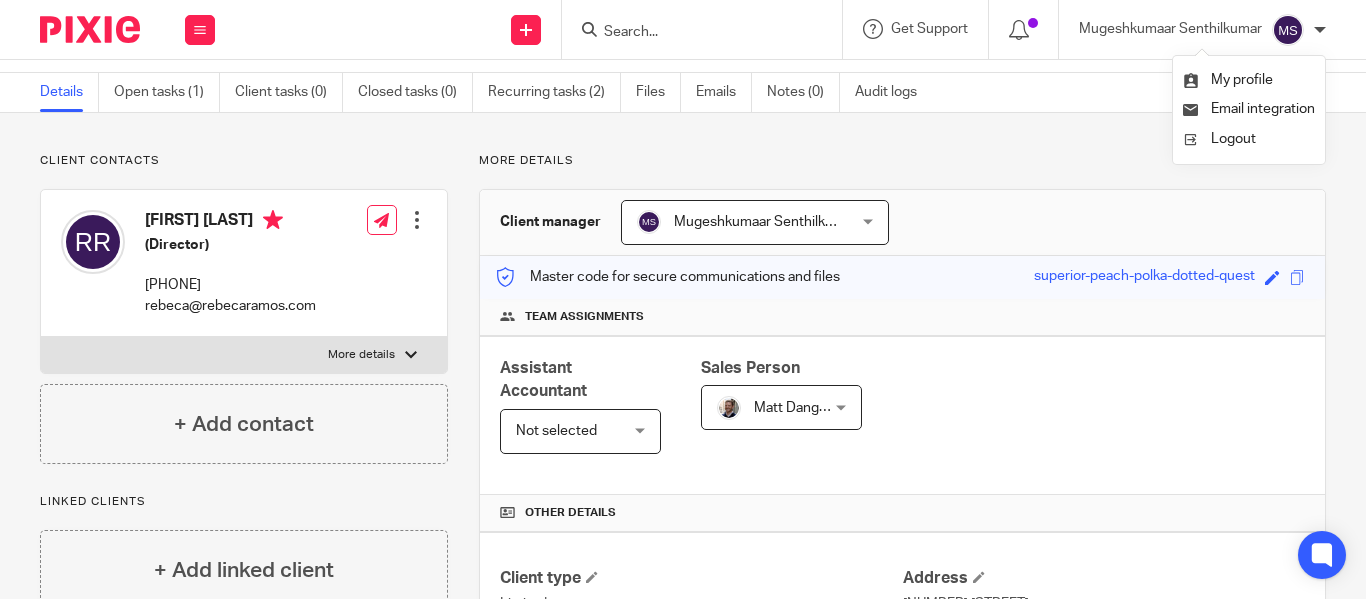 click at bounding box center [702, 29] 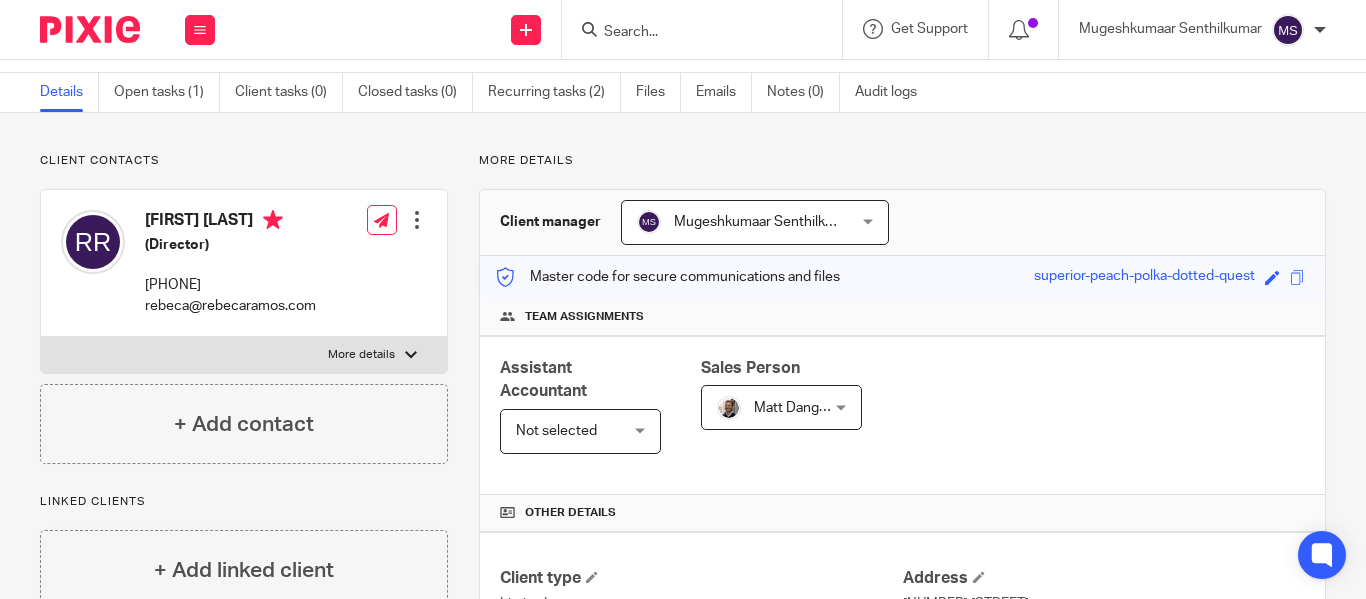click at bounding box center [692, 33] 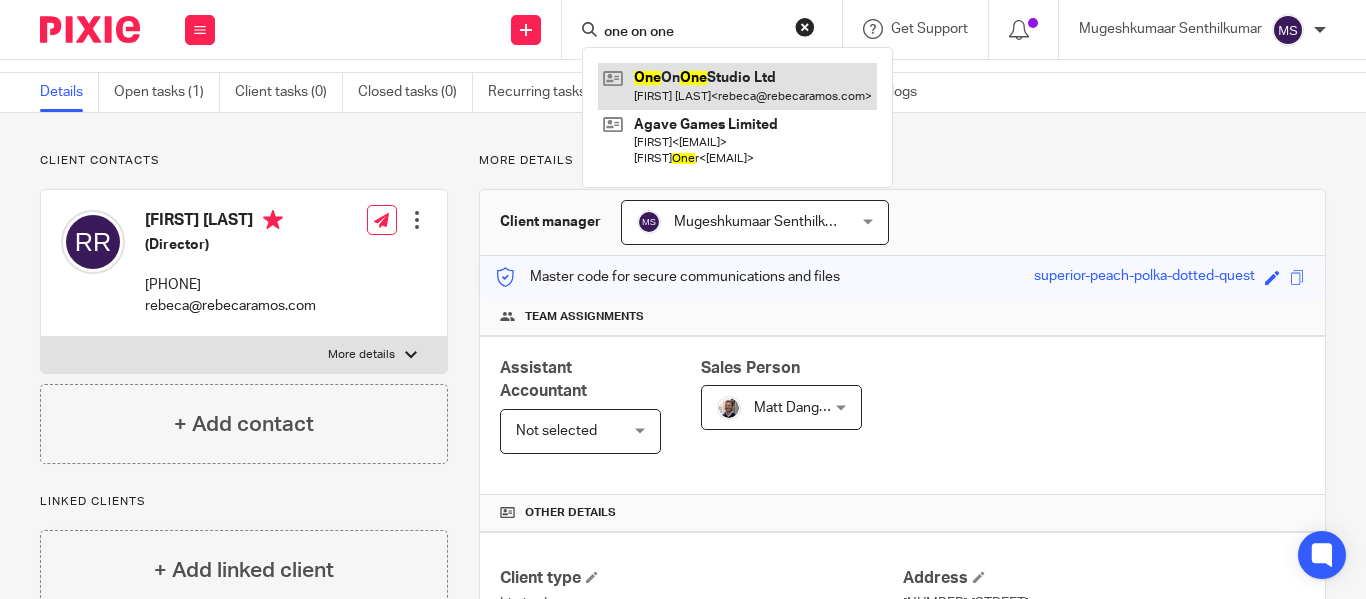 type on "one on one" 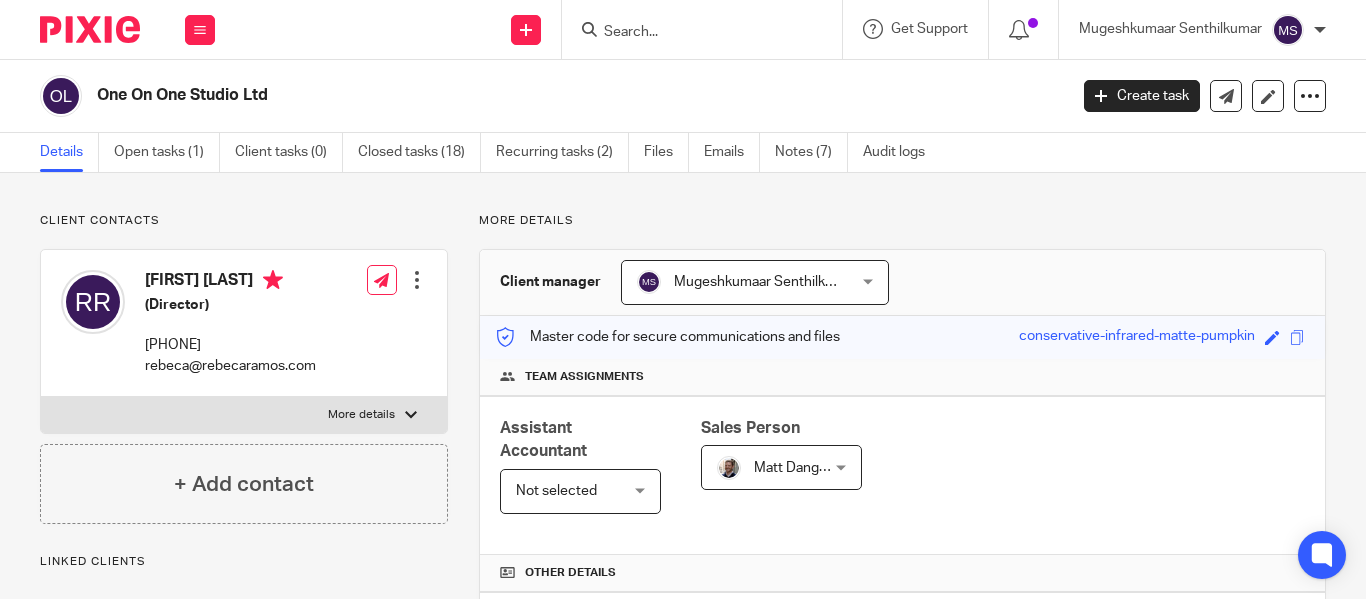 scroll, scrollTop: 0, scrollLeft: 0, axis: both 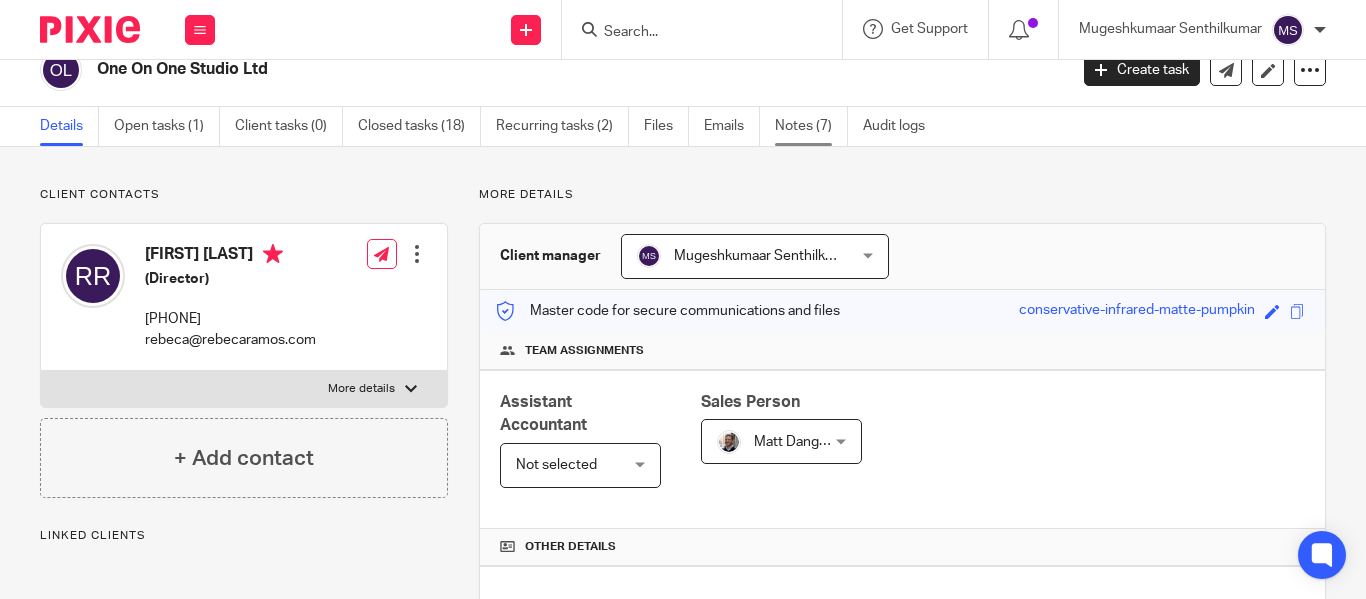 click on "Notes (7)" at bounding box center [811, 126] 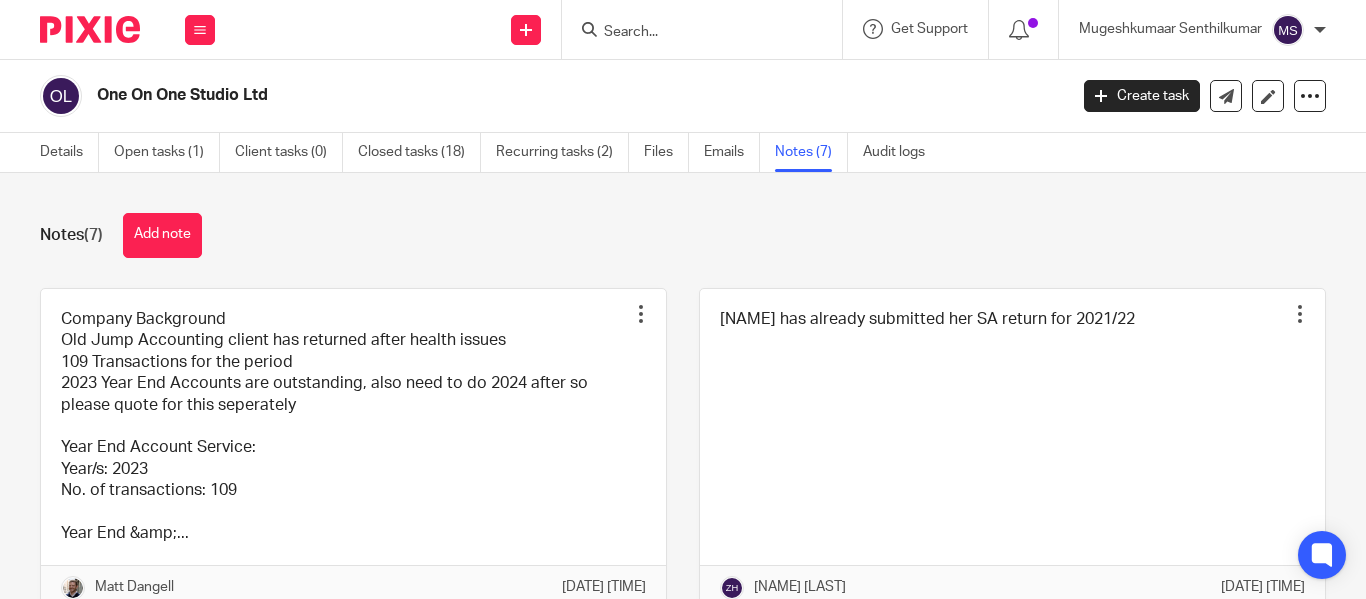 scroll, scrollTop: 0, scrollLeft: 0, axis: both 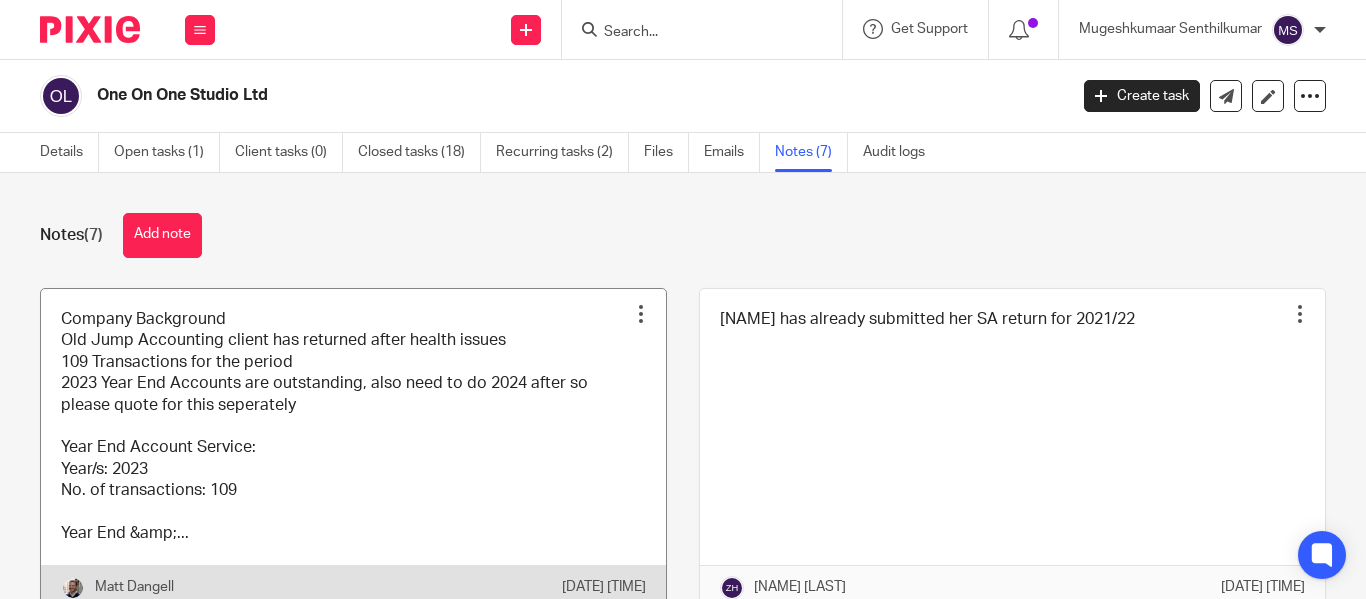 click at bounding box center (353, 449) 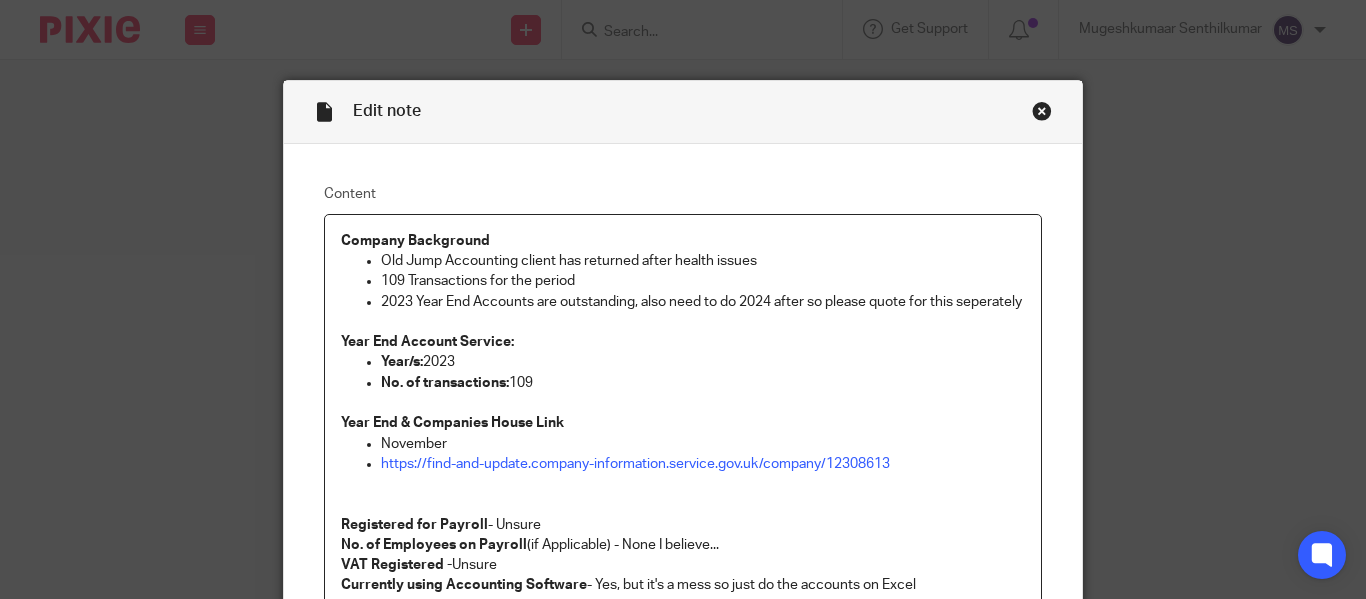 scroll, scrollTop: 0, scrollLeft: 0, axis: both 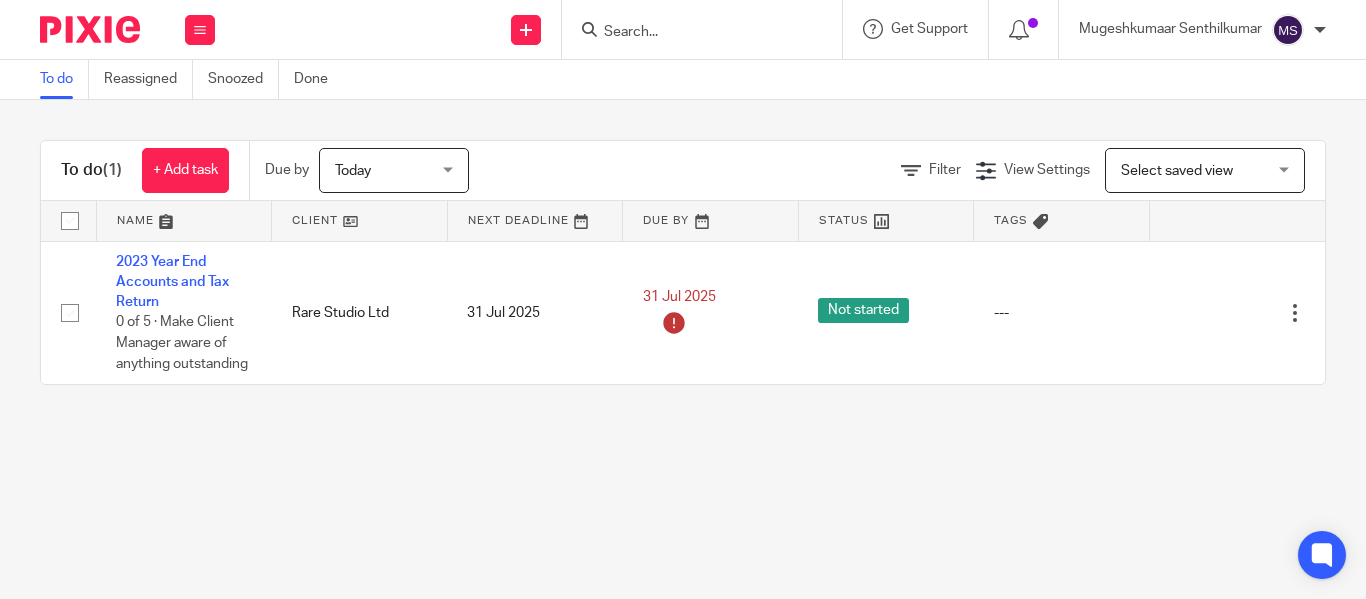 click at bounding box center (692, 33) 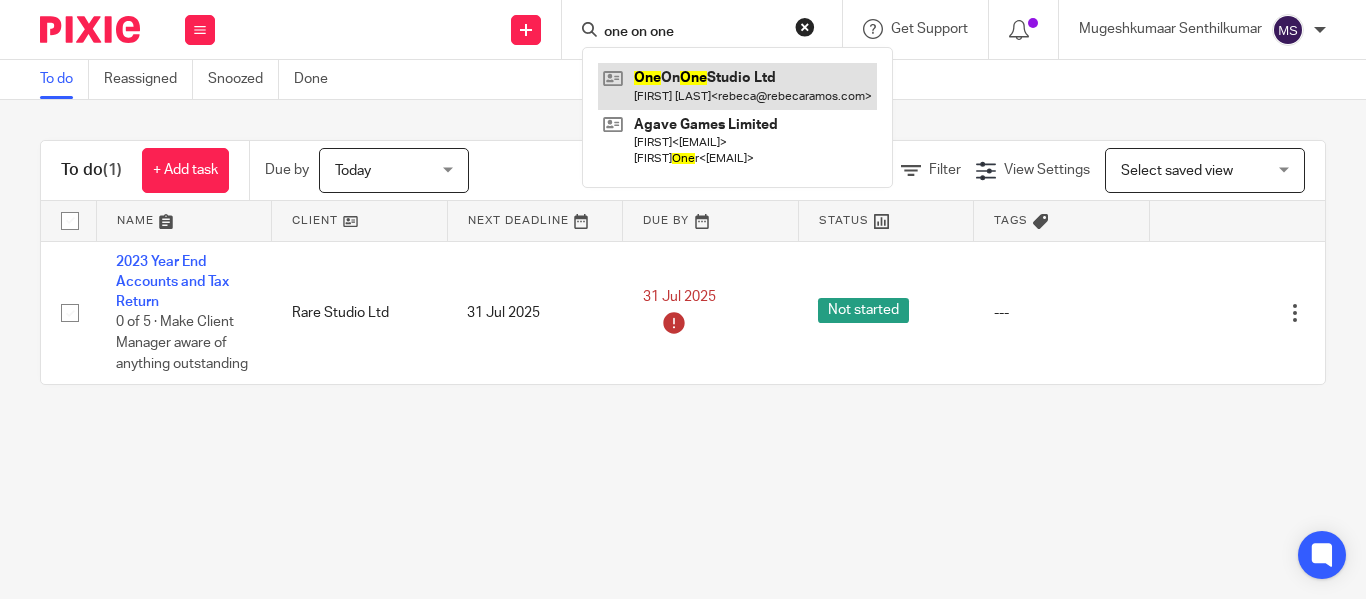 type on "one on one" 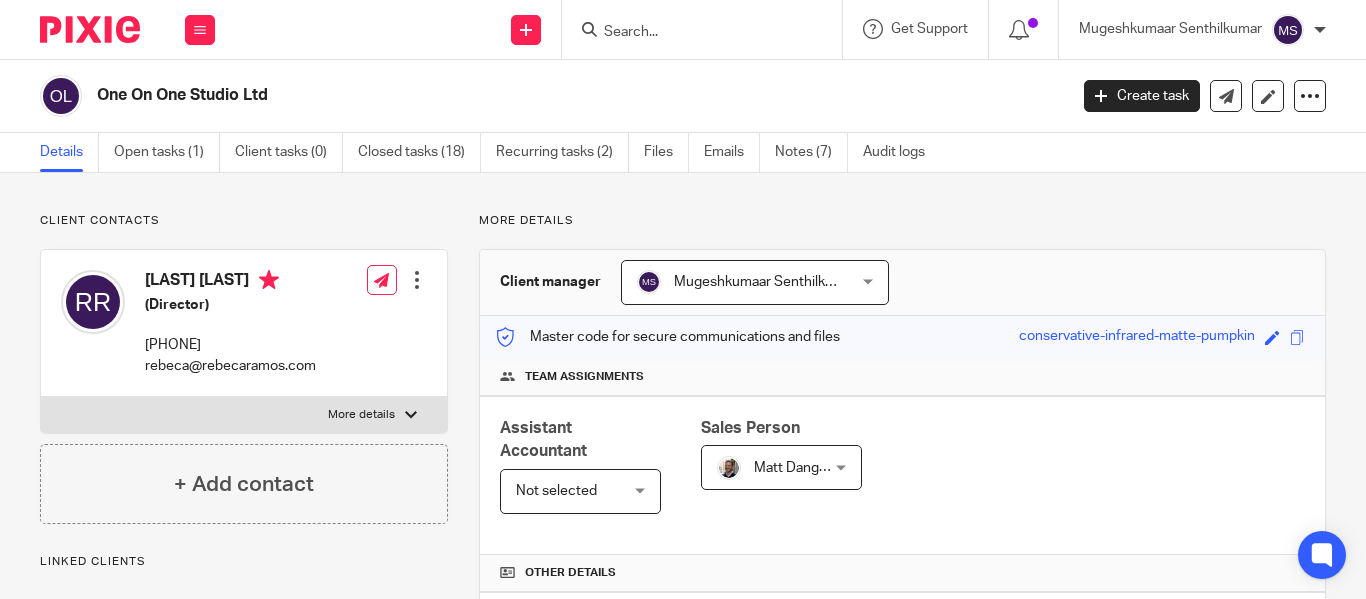 scroll, scrollTop: 0, scrollLeft: 0, axis: both 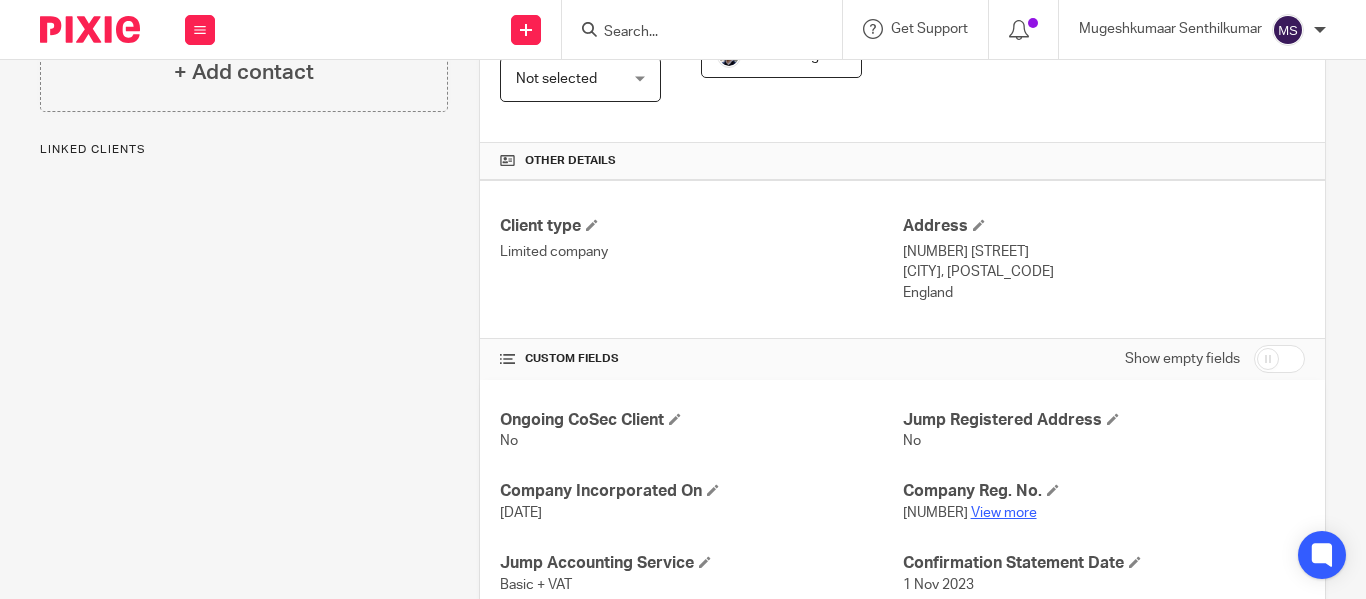 click on "View more" at bounding box center (1004, 513) 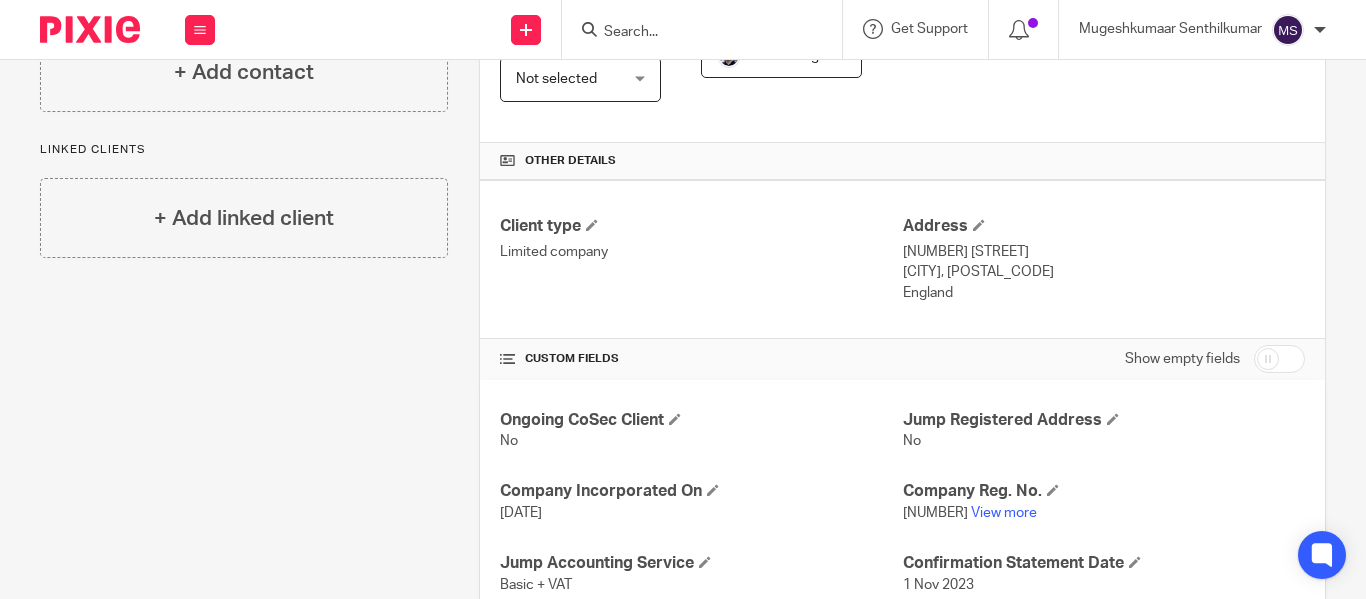 click at bounding box center [692, 33] 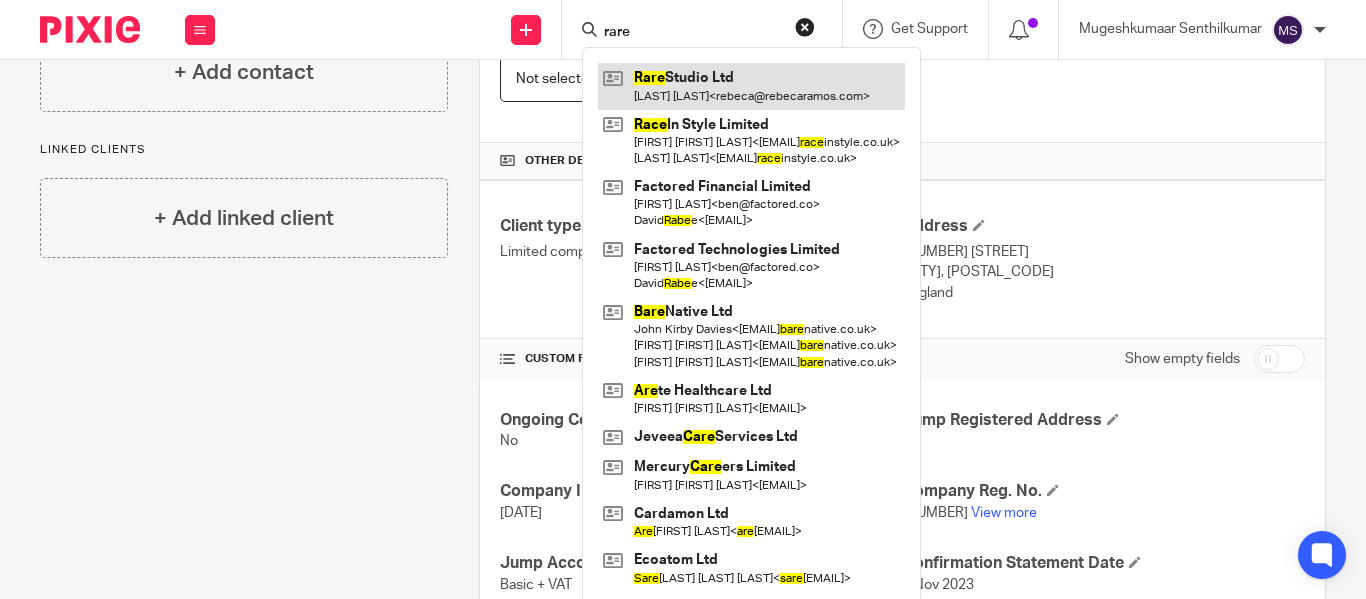 type on "rare" 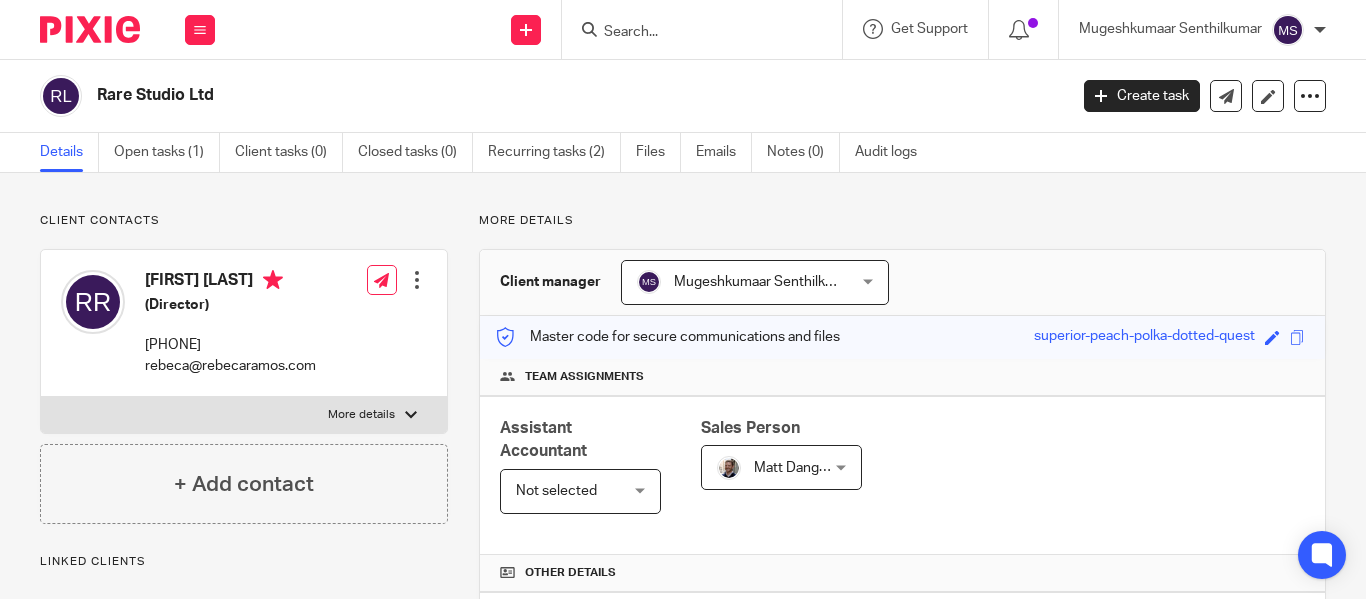 scroll, scrollTop: 0, scrollLeft: 0, axis: both 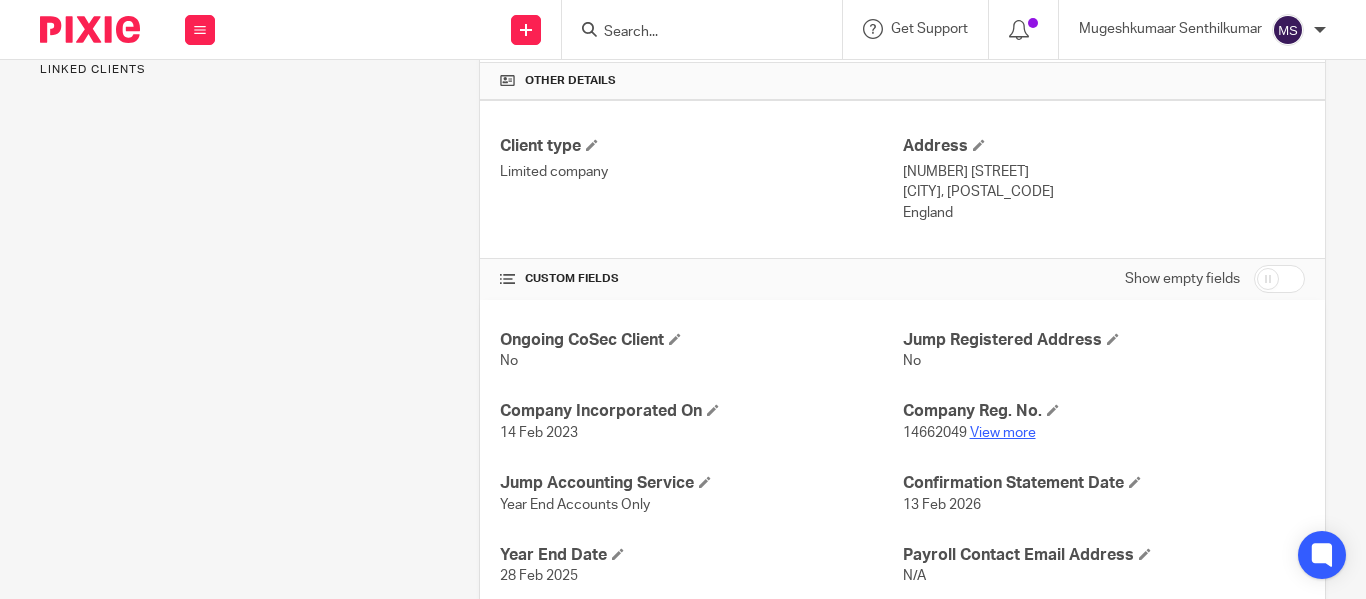 click on "View more" at bounding box center [1003, 433] 